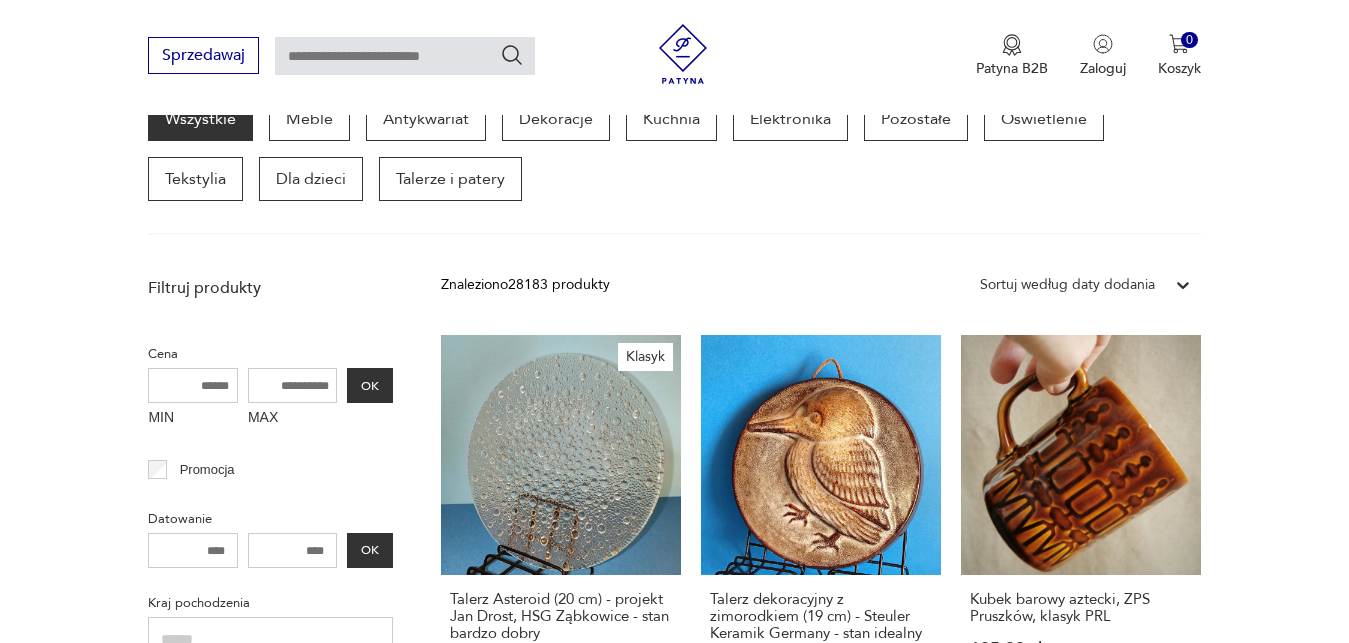 scroll, scrollTop: 293, scrollLeft: 0, axis: vertical 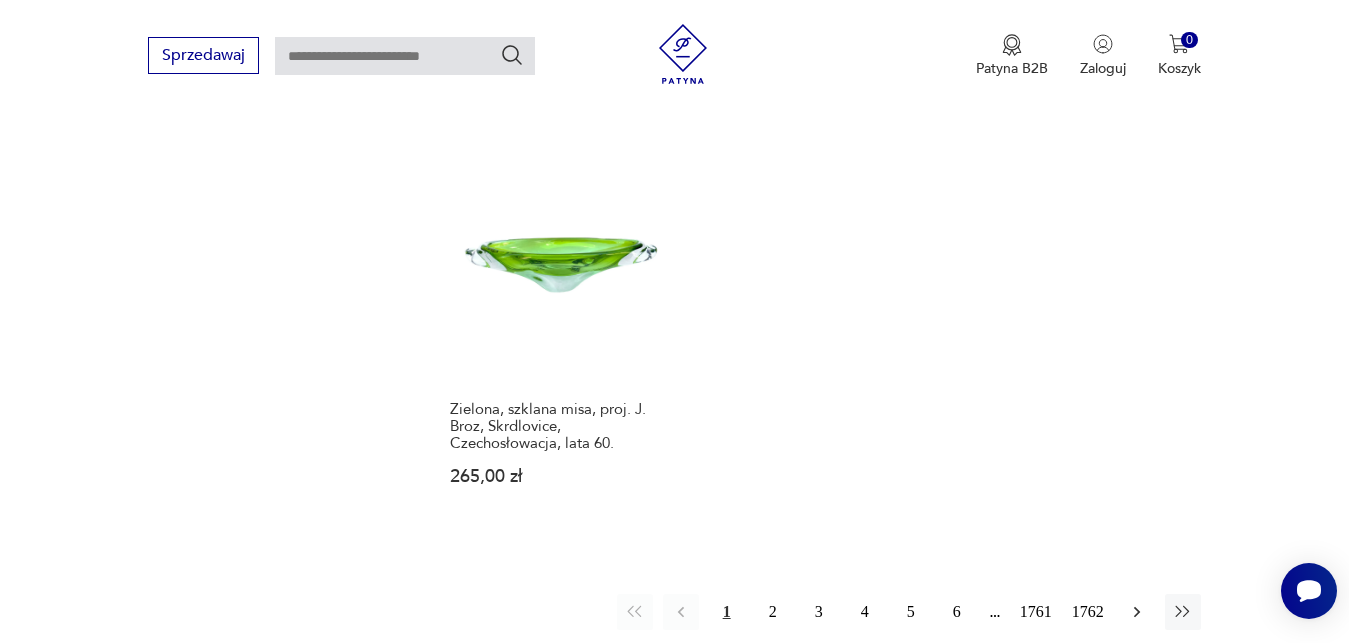 click at bounding box center (1137, 612) 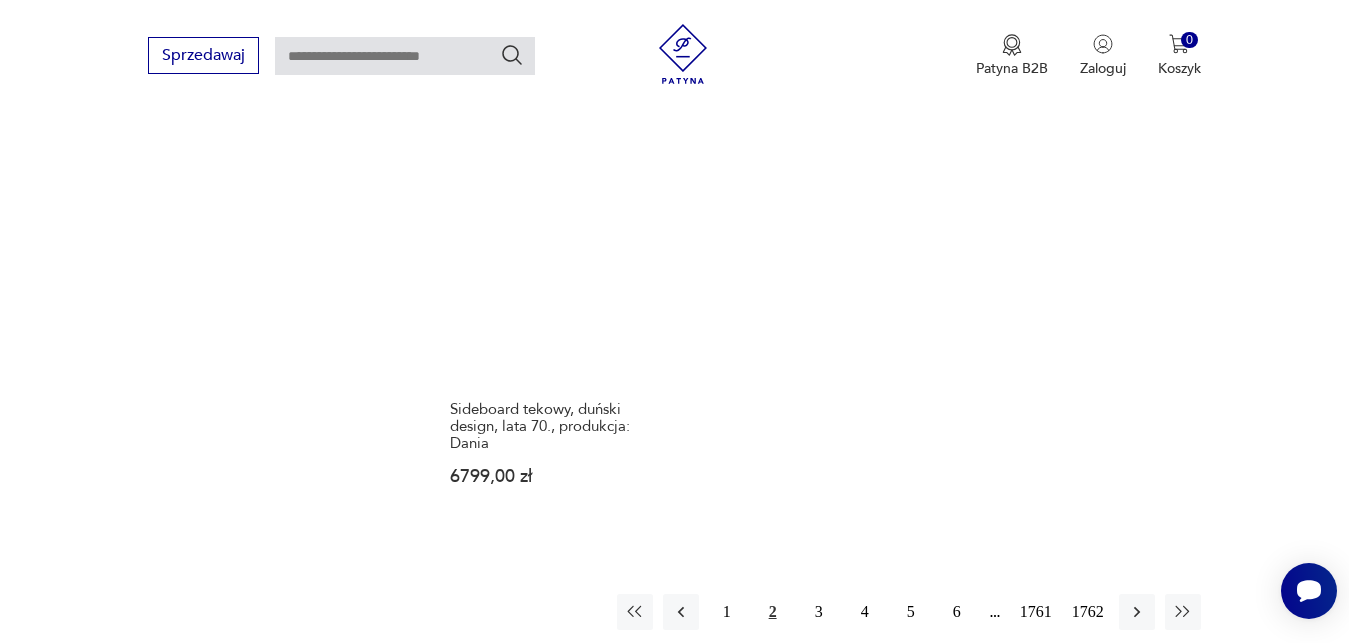 scroll, scrollTop: 2503, scrollLeft: 0, axis: vertical 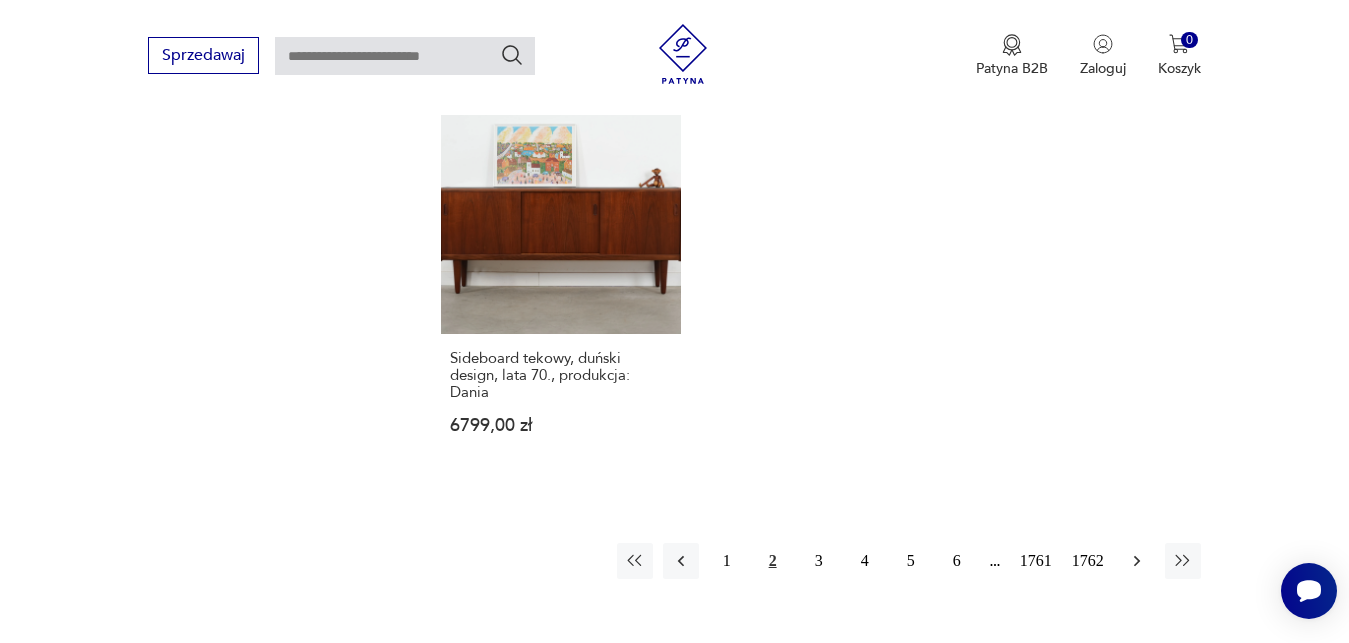 click at bounding box center [1137, 561] 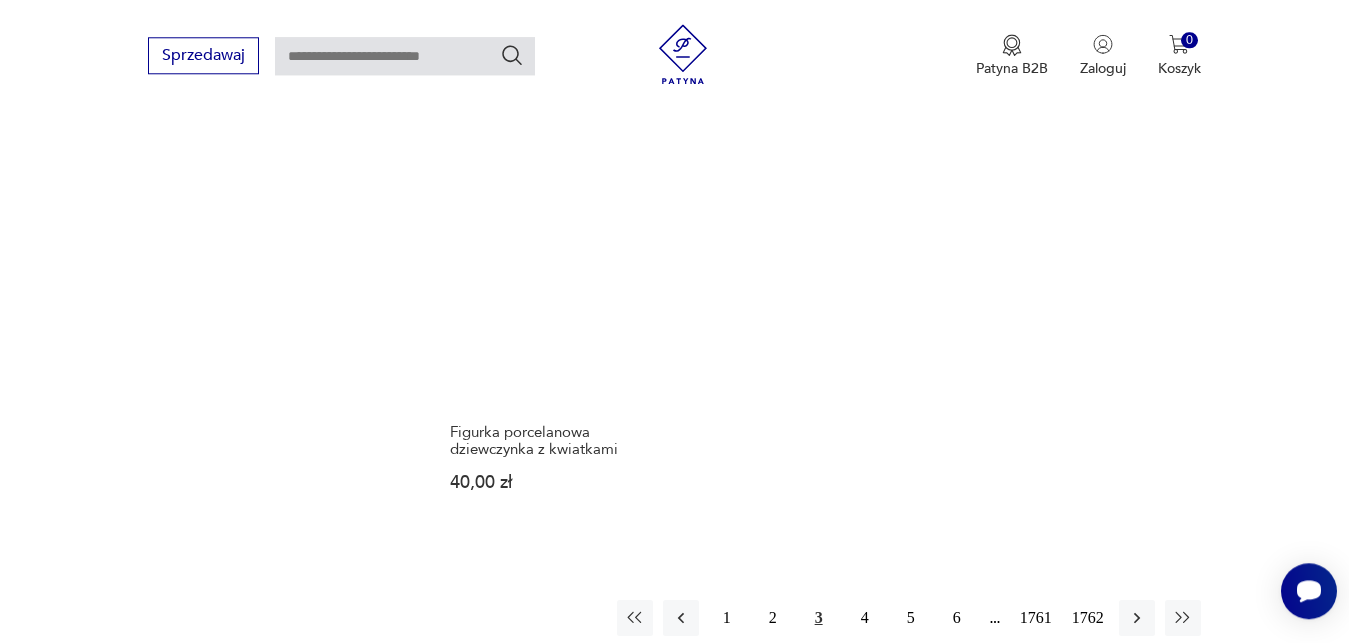 scroll, scrollTop: 2452, scrollLeft: 0, axis: vertical 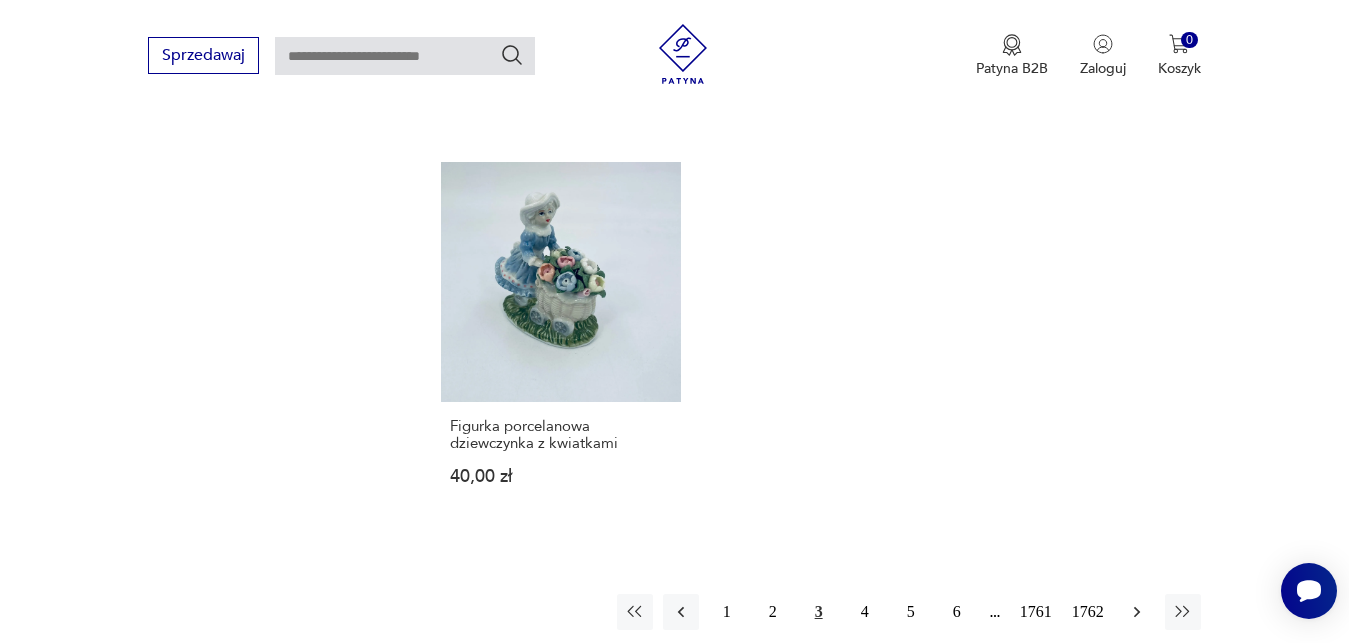 click at bounding box center [1136, 611] 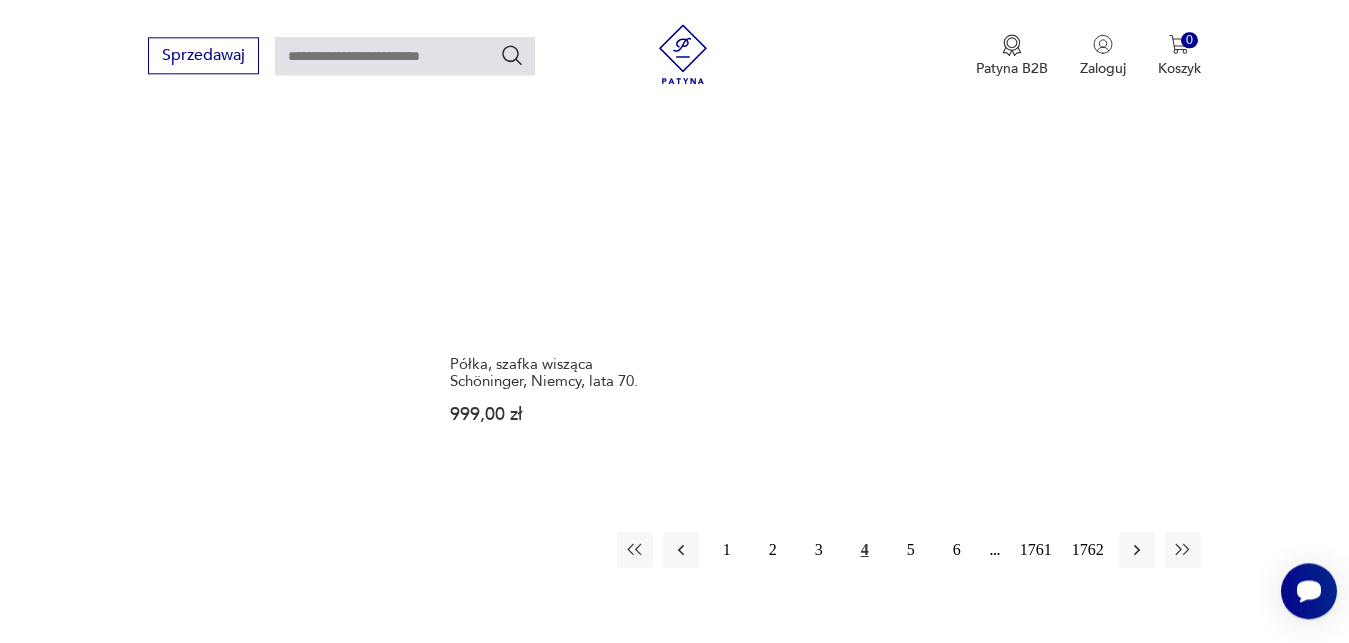 scroll, scrollTop: 2605, scrollLeft: 0, axis: vertical 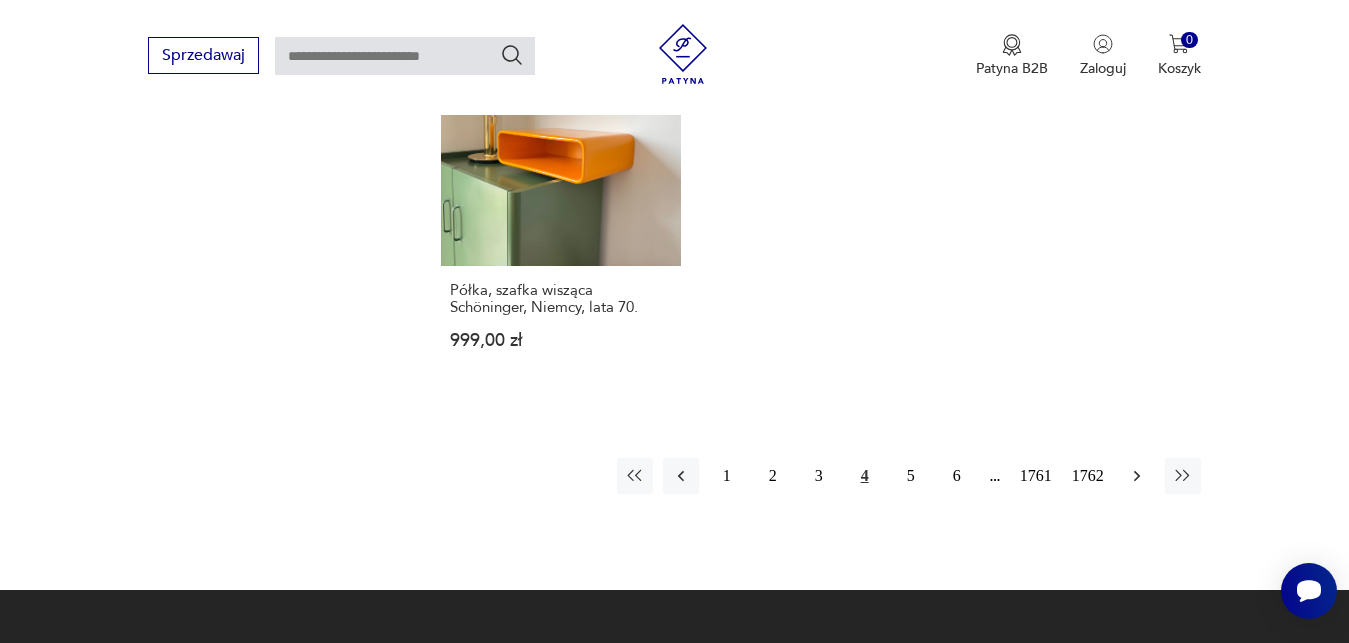 click at bounding box center (1137, 476) 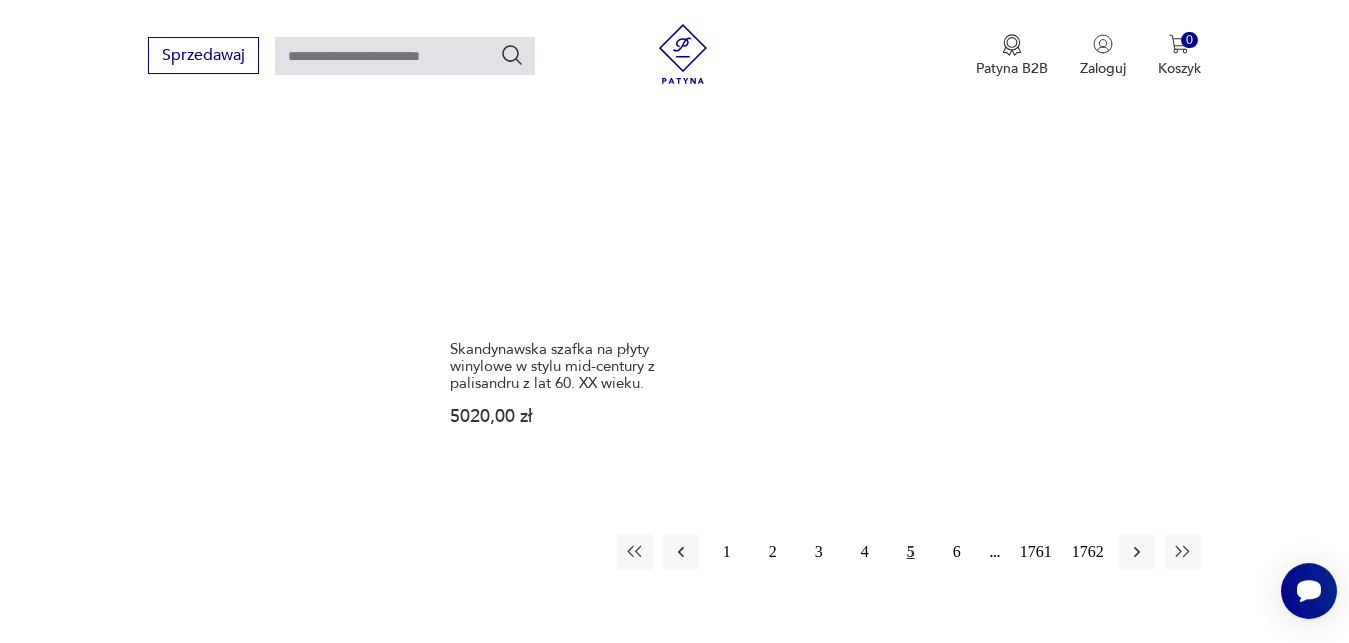 scroll, scrollTop: 2639, scrollLeft: 0, axis: vertical 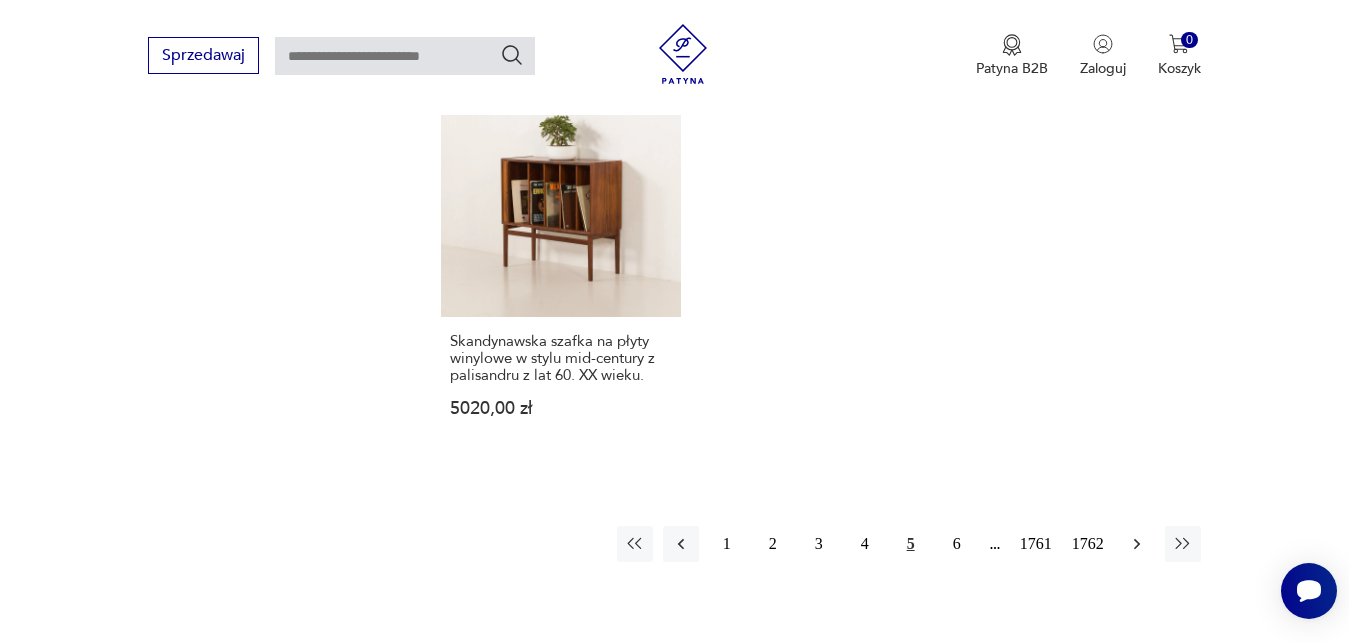 click at bounding box center (1137, 544) 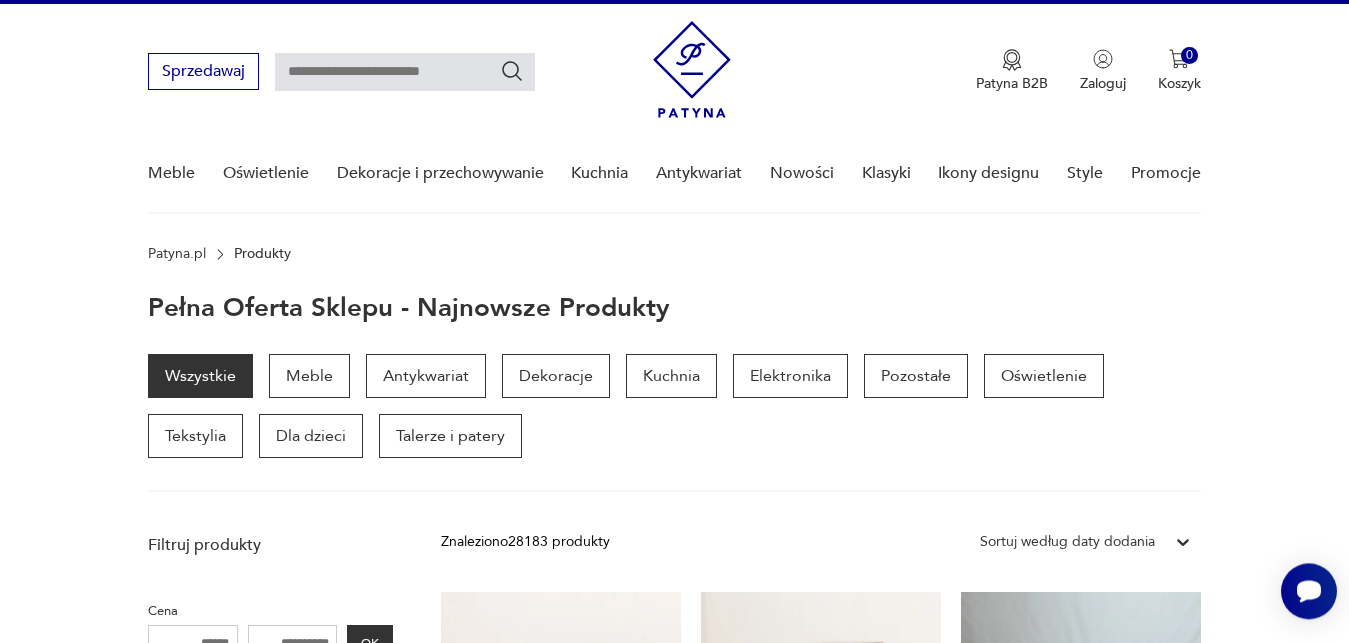 scroll, scrollTop: 0, scrollLeft: 0, axis: both 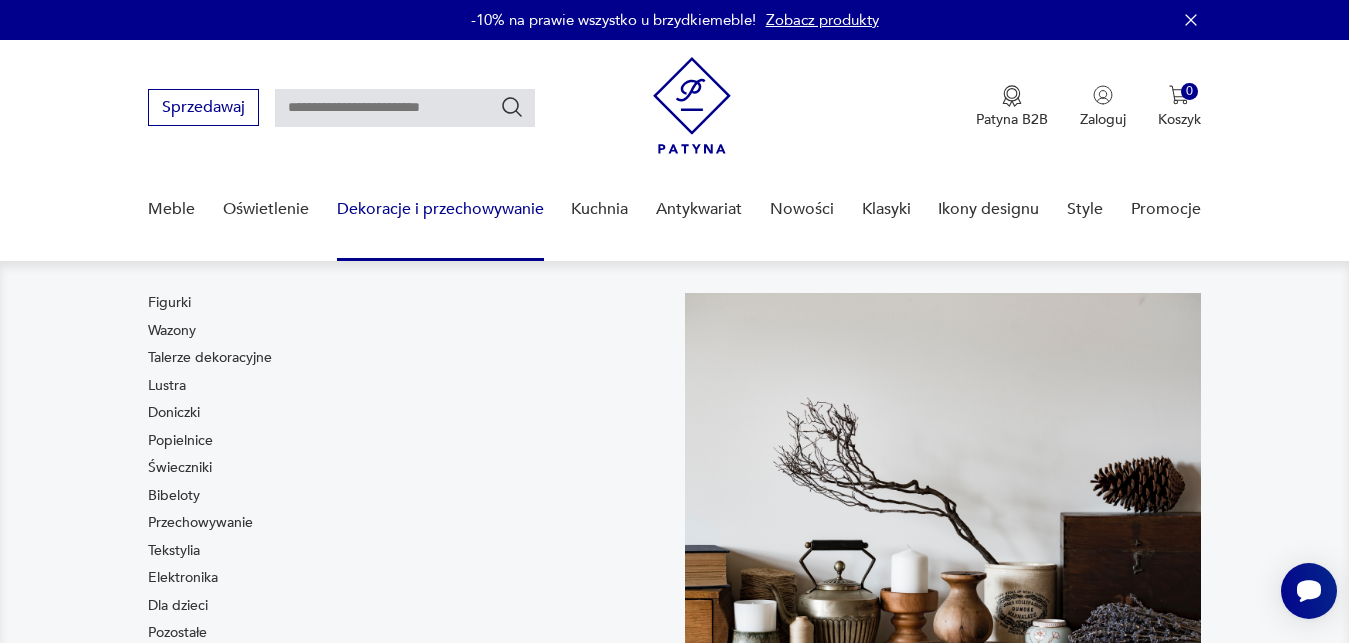 click on "Dekoracje i przechowywanie" at bounding box center (440, 209) 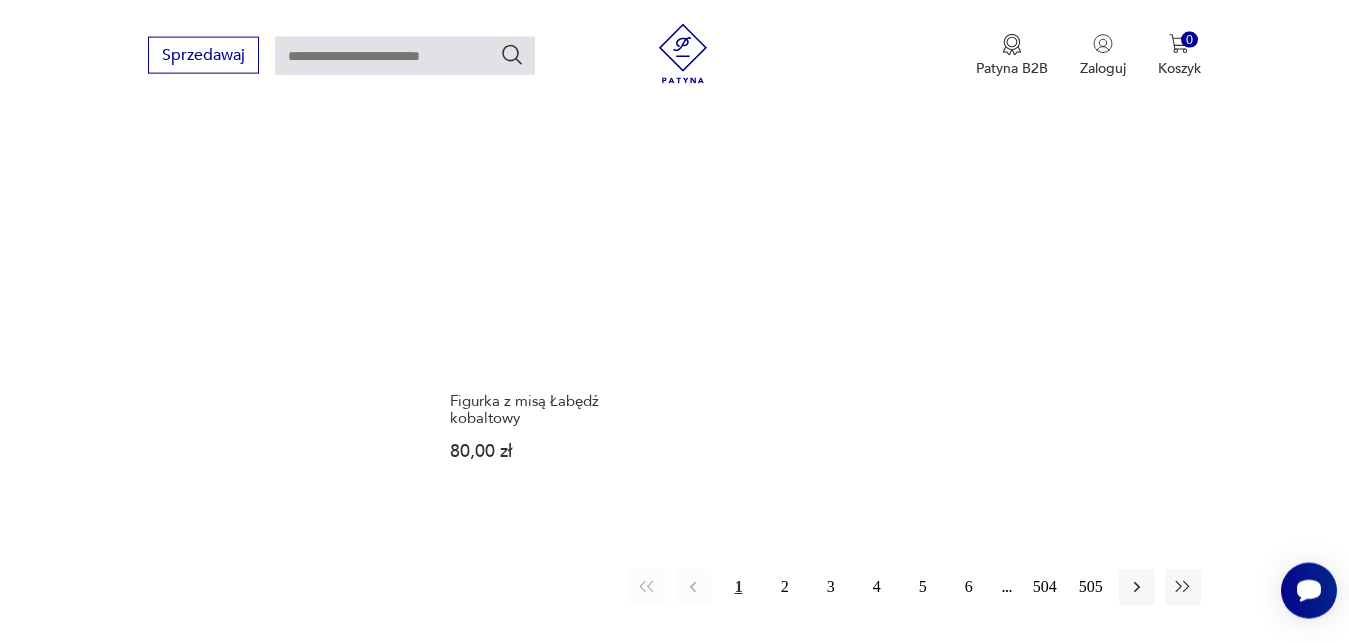 scroll, scrollTop: 2868, scrollLeft: 0, axis: vertical 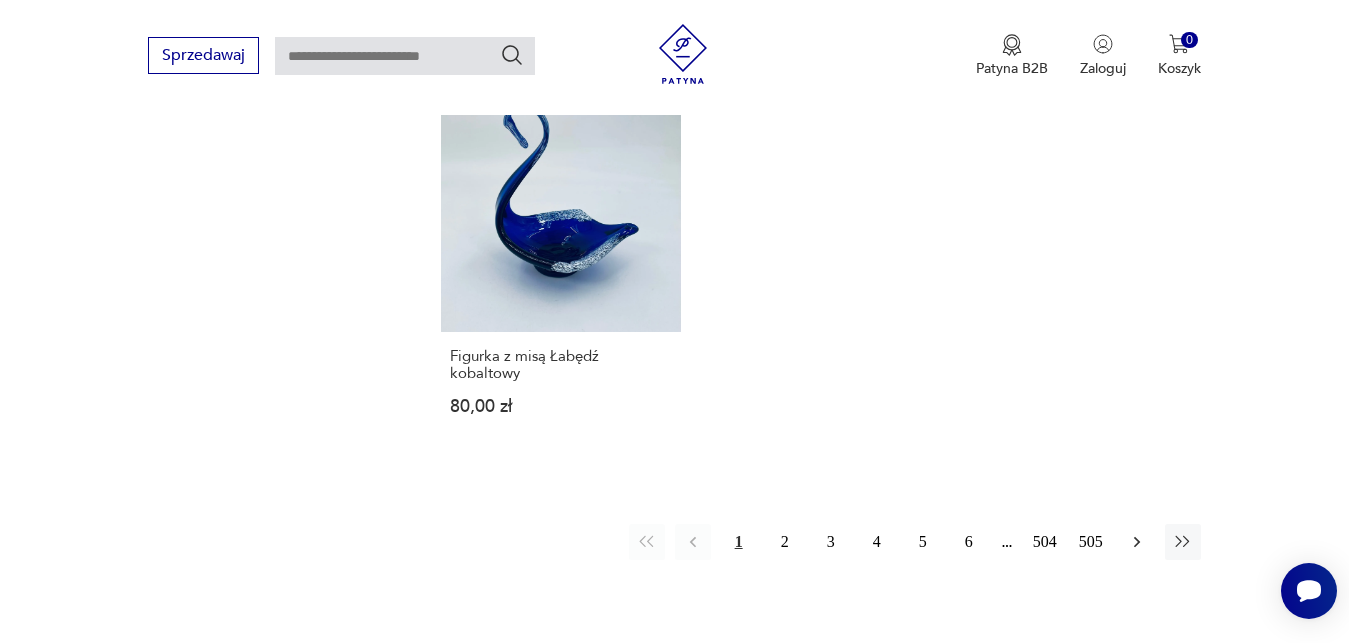 click at bounding box center (1137, 542) 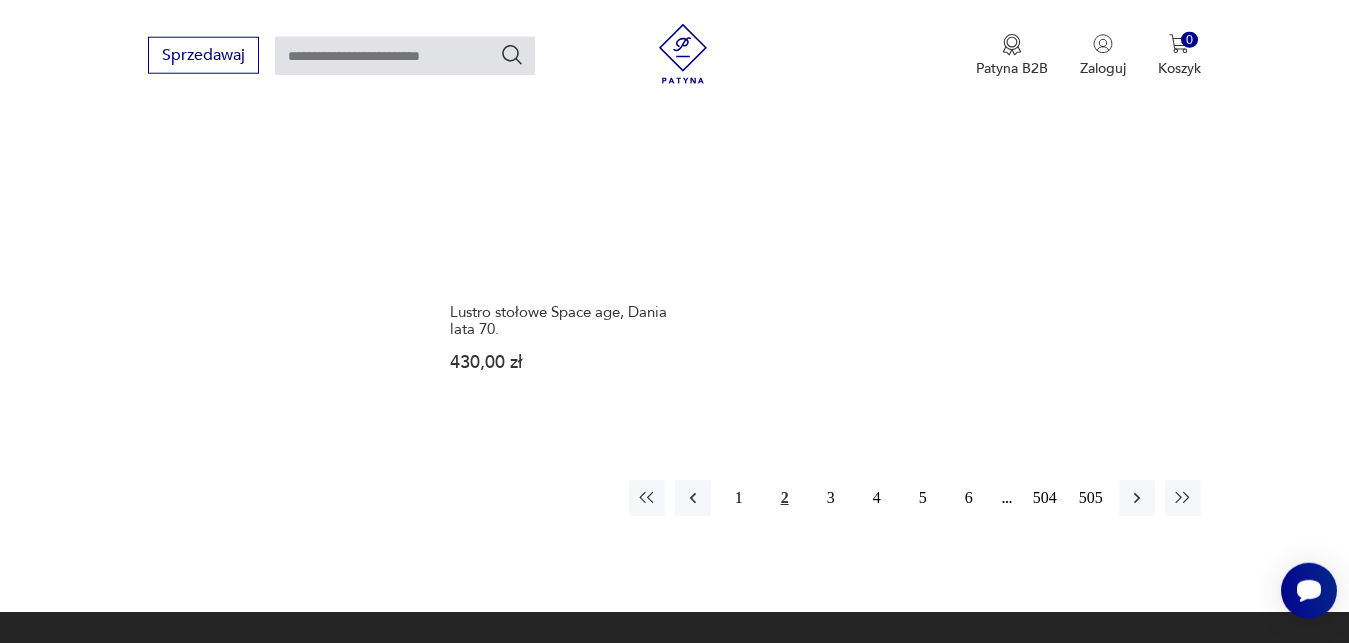 scroll, scrollTop: 2945, scrollLeft: 0, axis: vertical 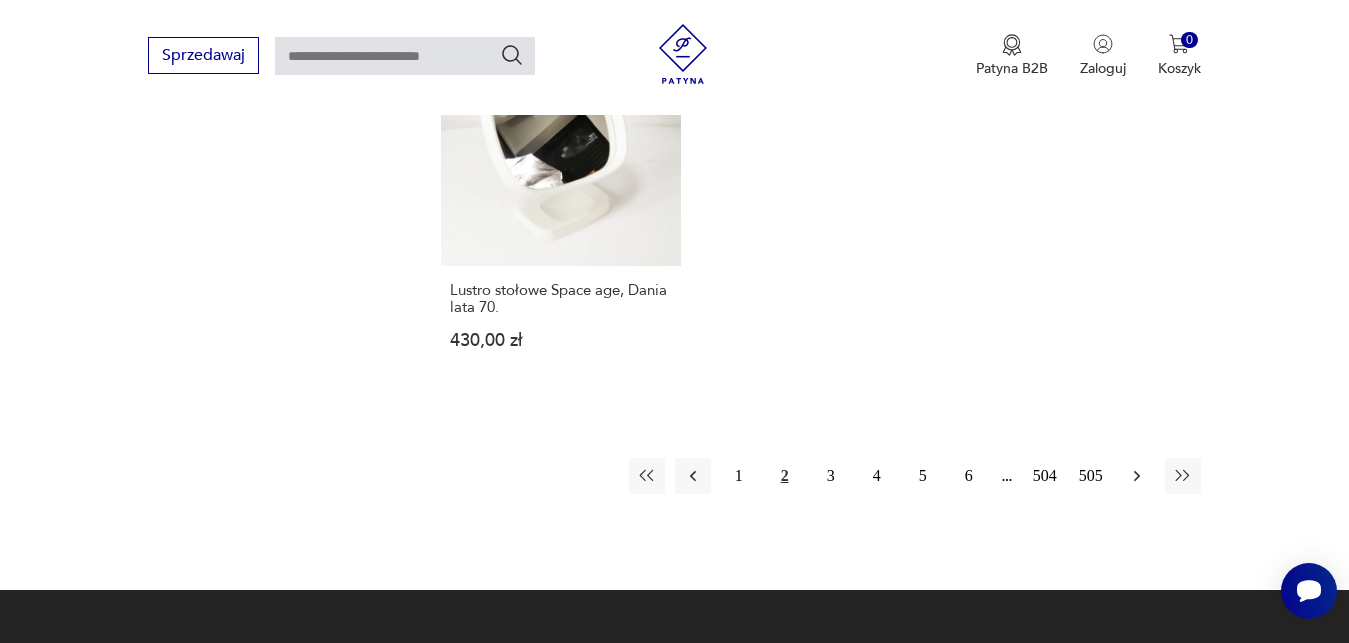 click at bounding box center [1137, 476] 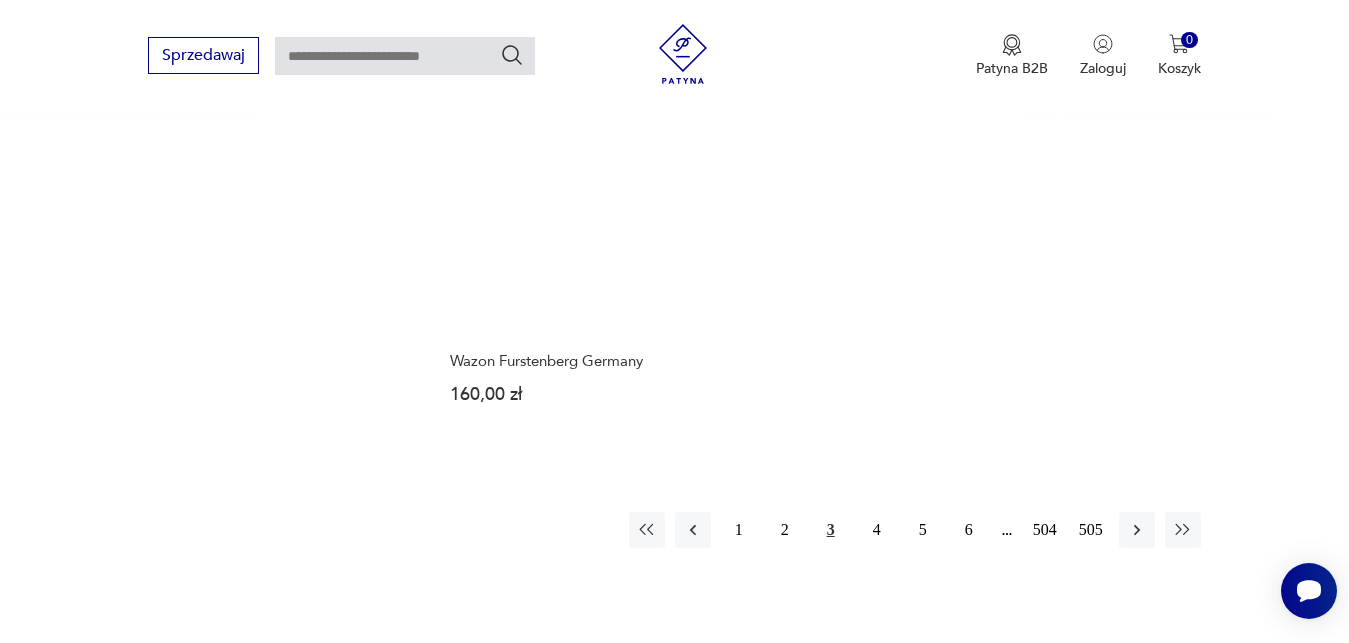 scroll, scrollTop: 2826, scrollLeft: 0, axis: vertical 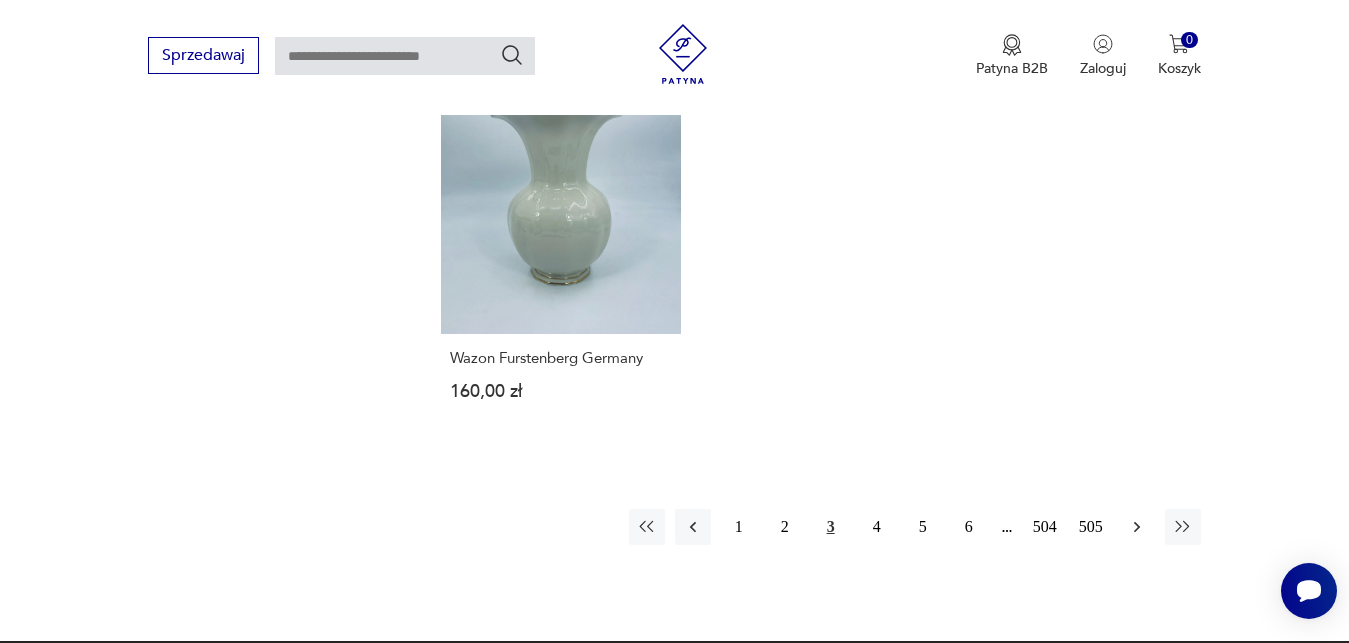 click at bounding box center (1137, 527) 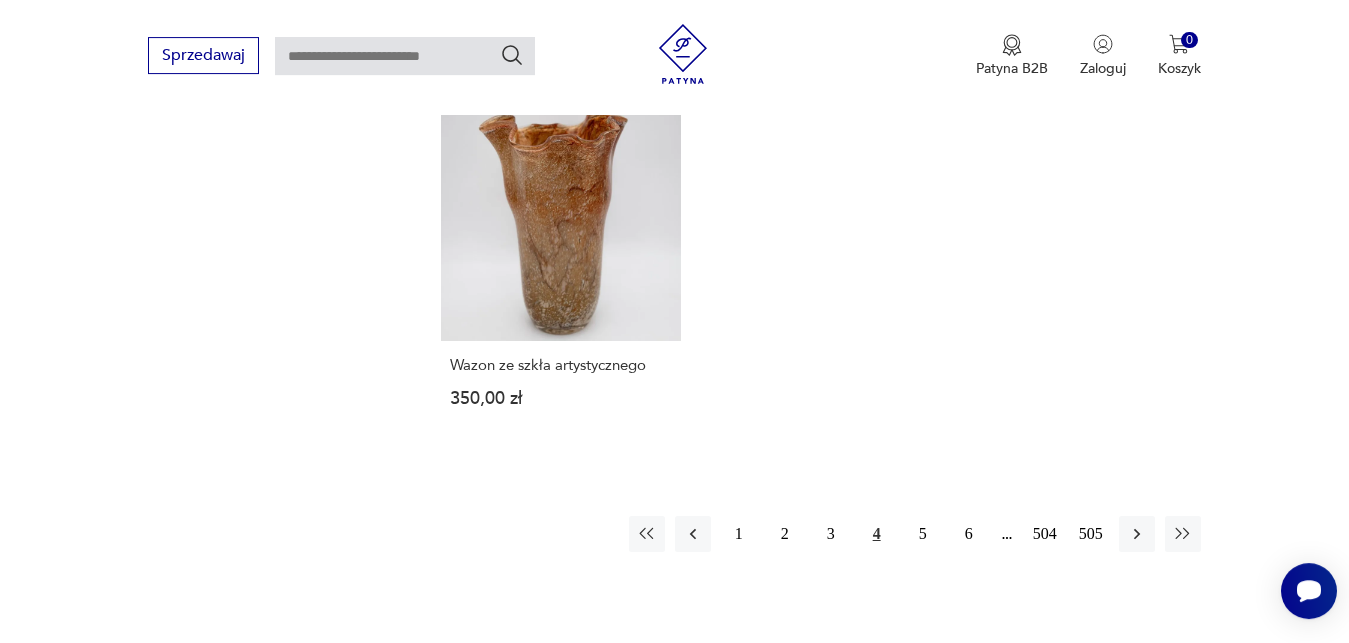 scroll, scrollTop: 2877, scrollLeft: 0, axis: vertical 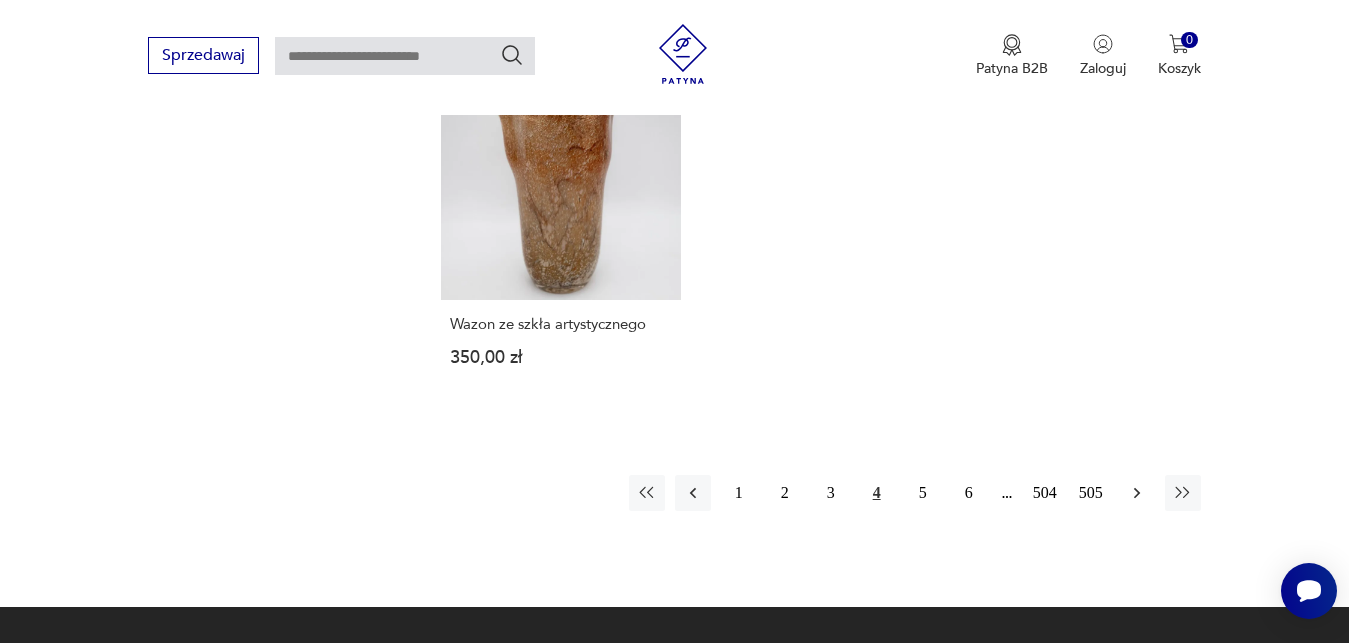 click at bounding box center [1137, 493] 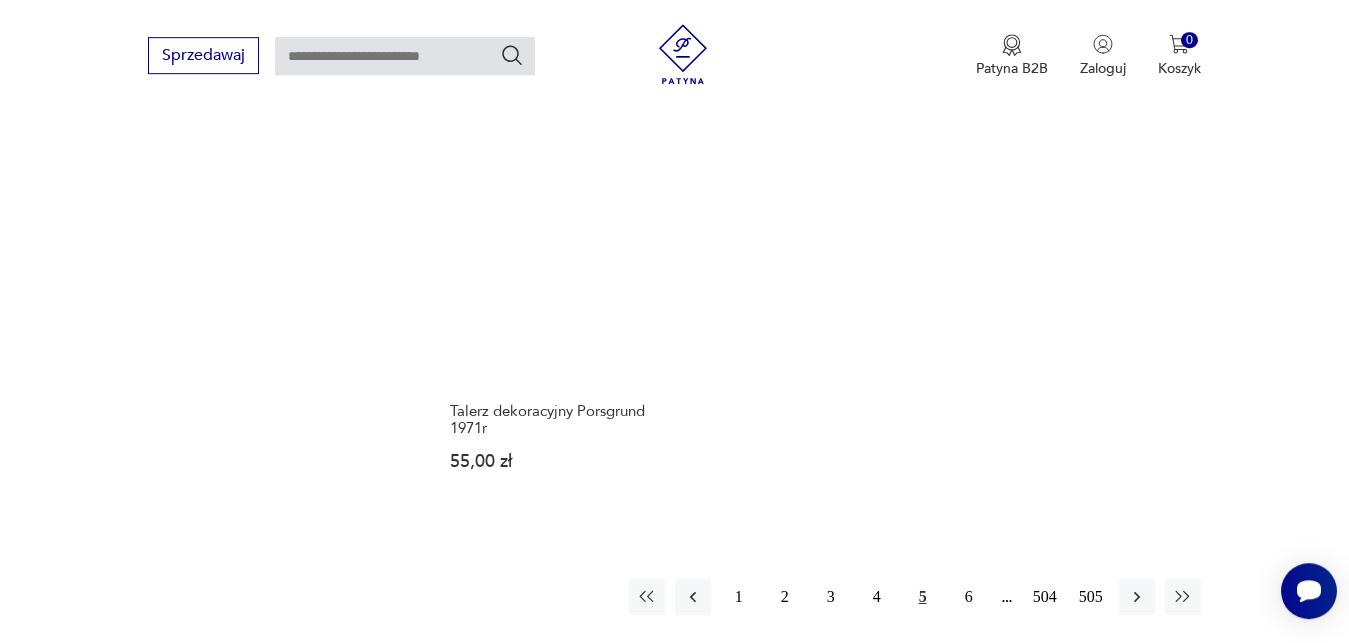 scroll, scrollTop: 2724, scrollLeft: 0, axis: vertical 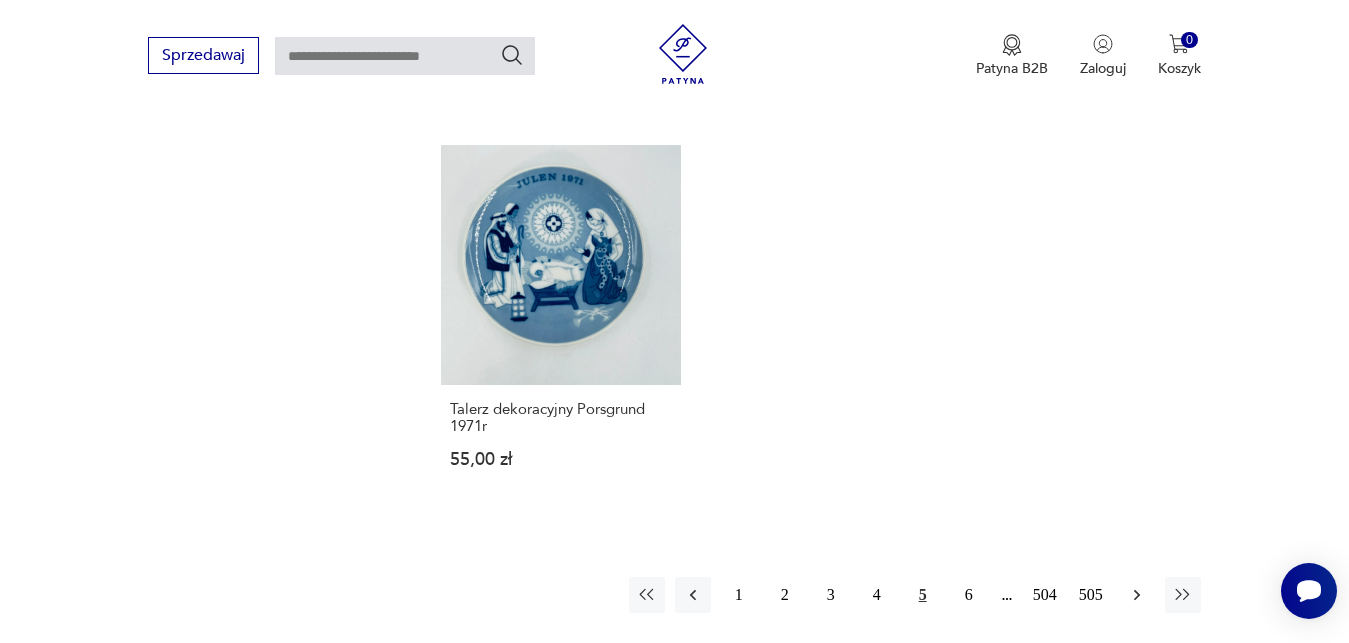 click at bounding box center [1136, 594] 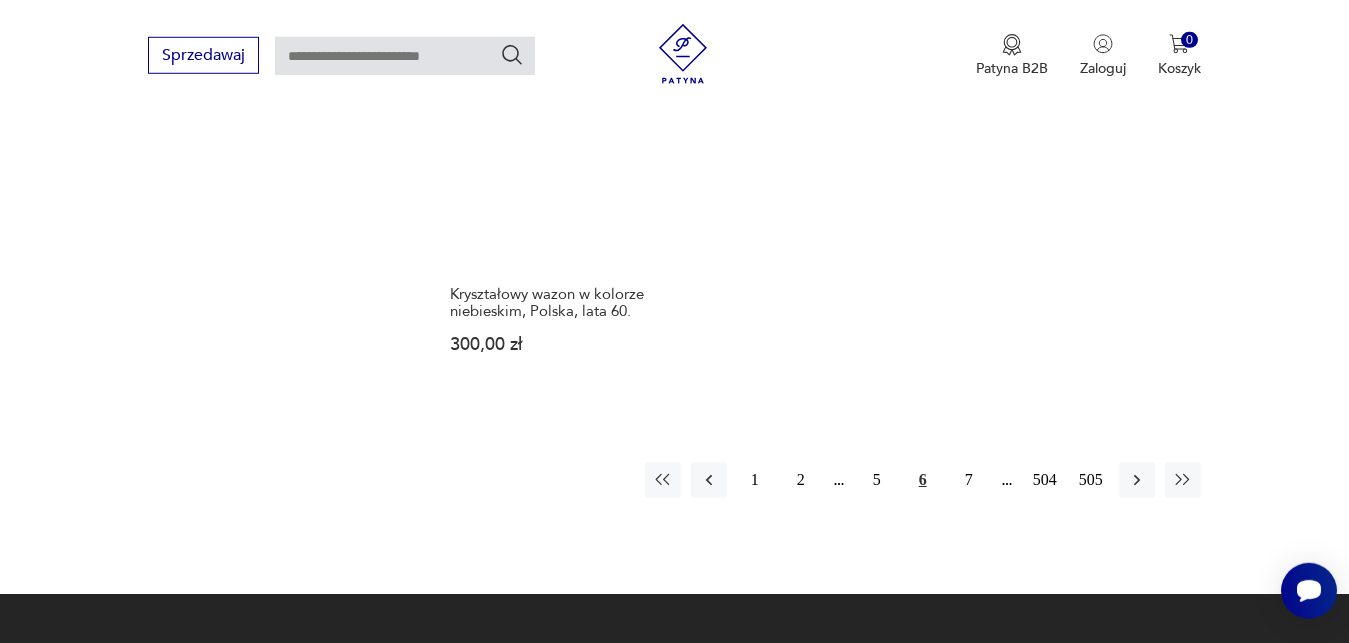 scroll, scrollTop: 2928, scrollLeft: 0, axis: vertical 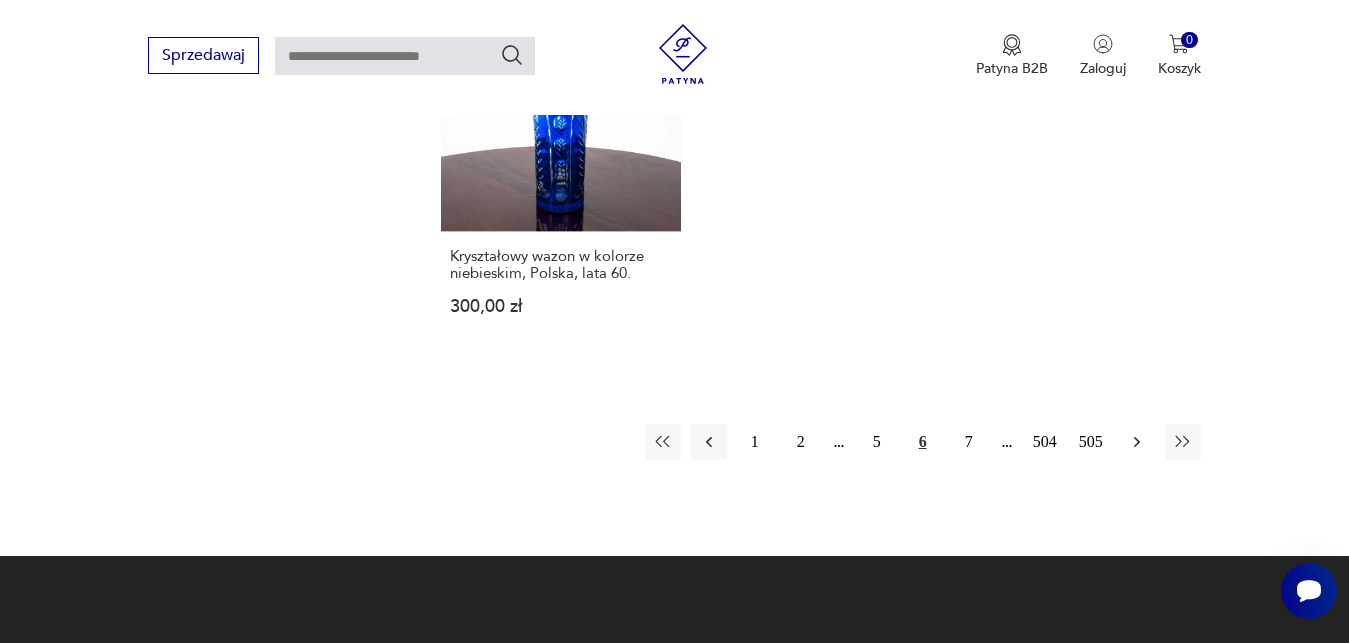 click at bounding box center (1137, 442) 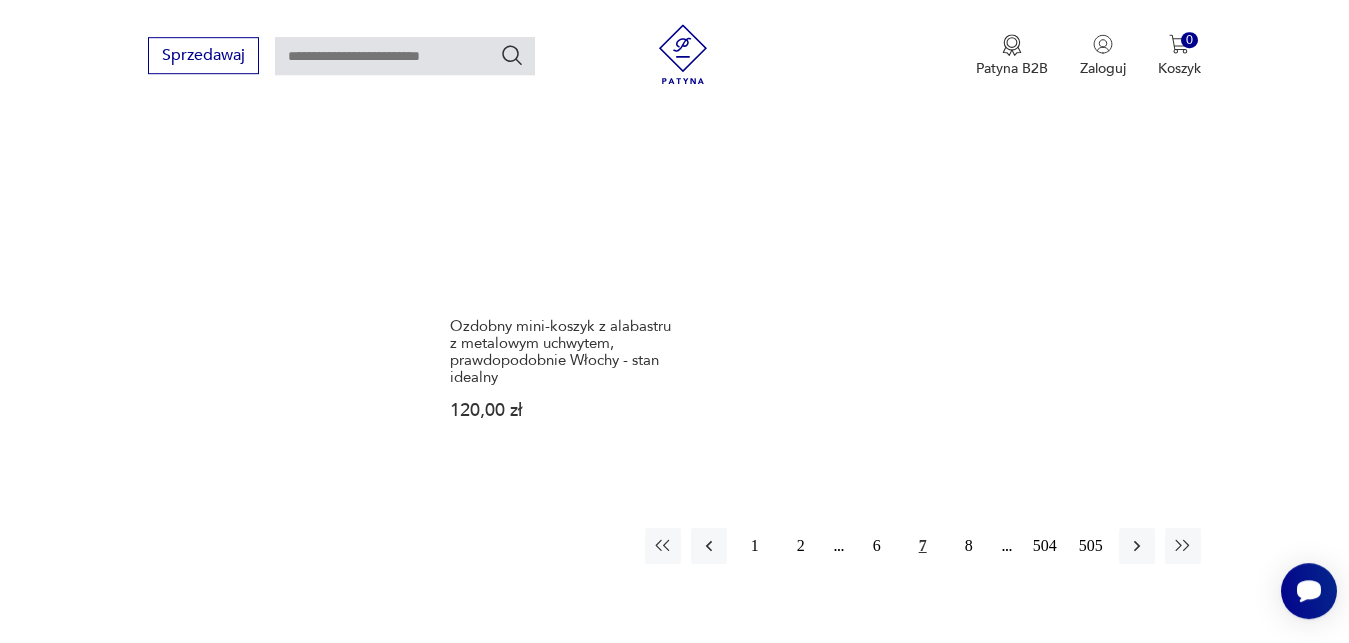 scroll, scrollTop: 2826, scrollLeft: 0, axis: vertical 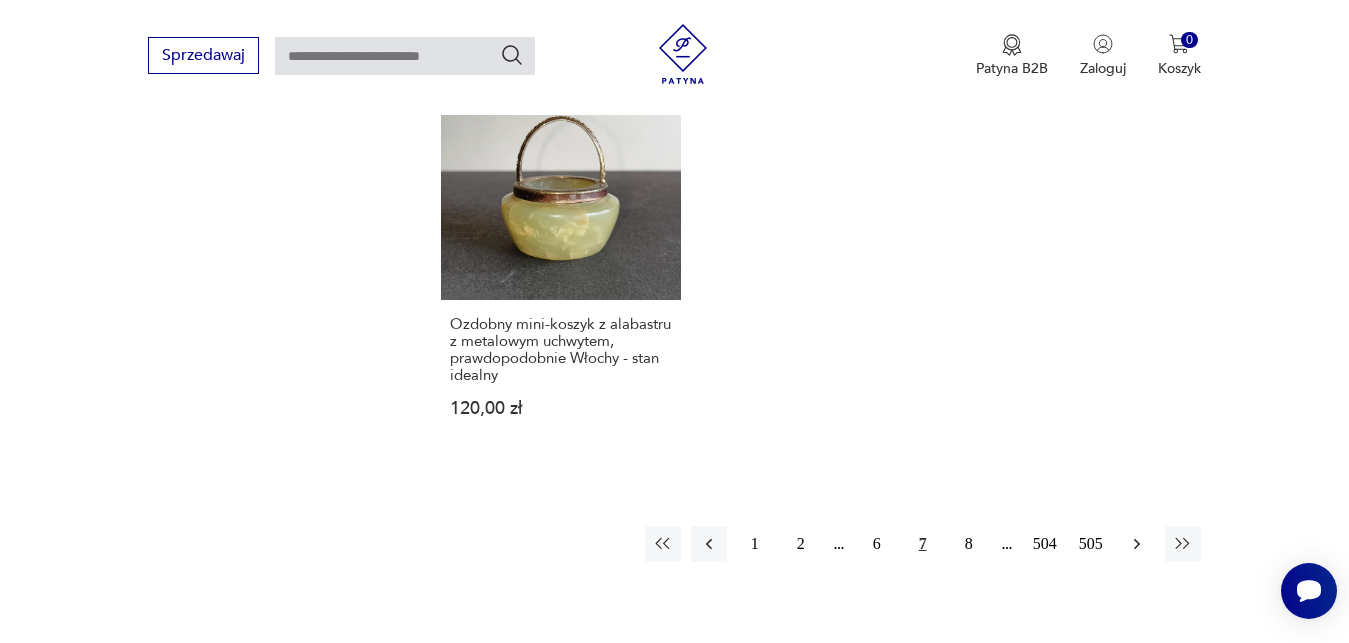 click at bounding box center (1137, 544) 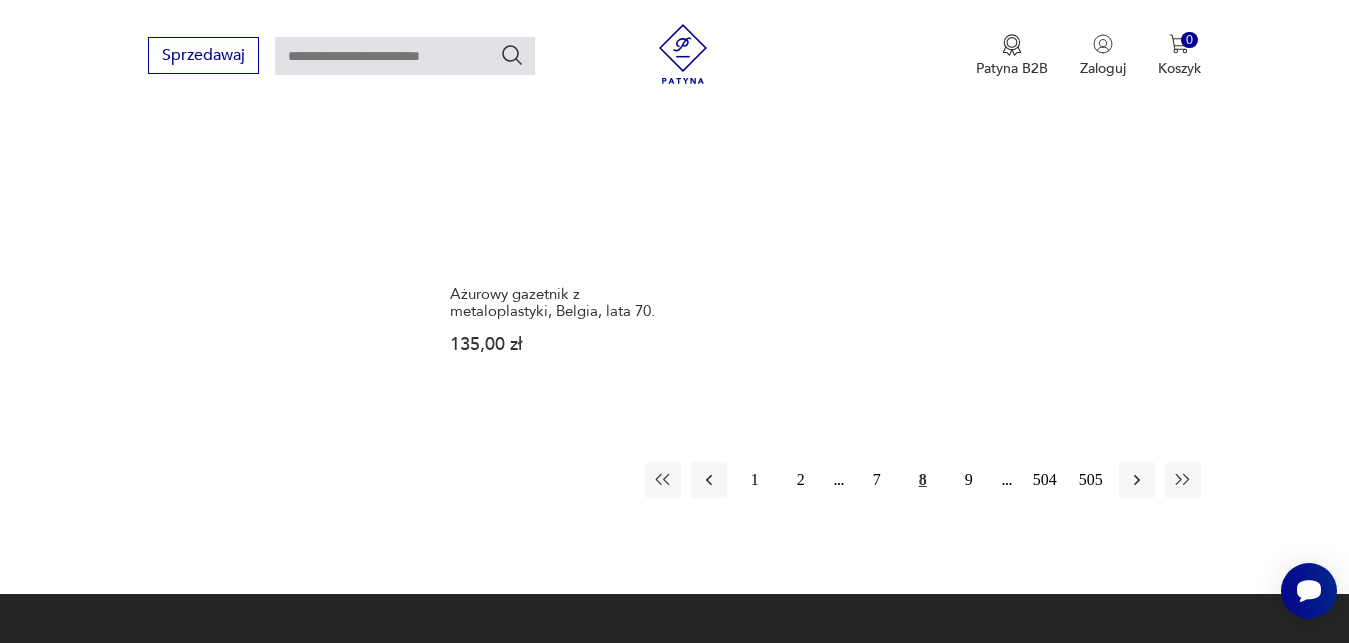 scroll, scrollTop: 2877, scrollLeft: 0, axis: vertical 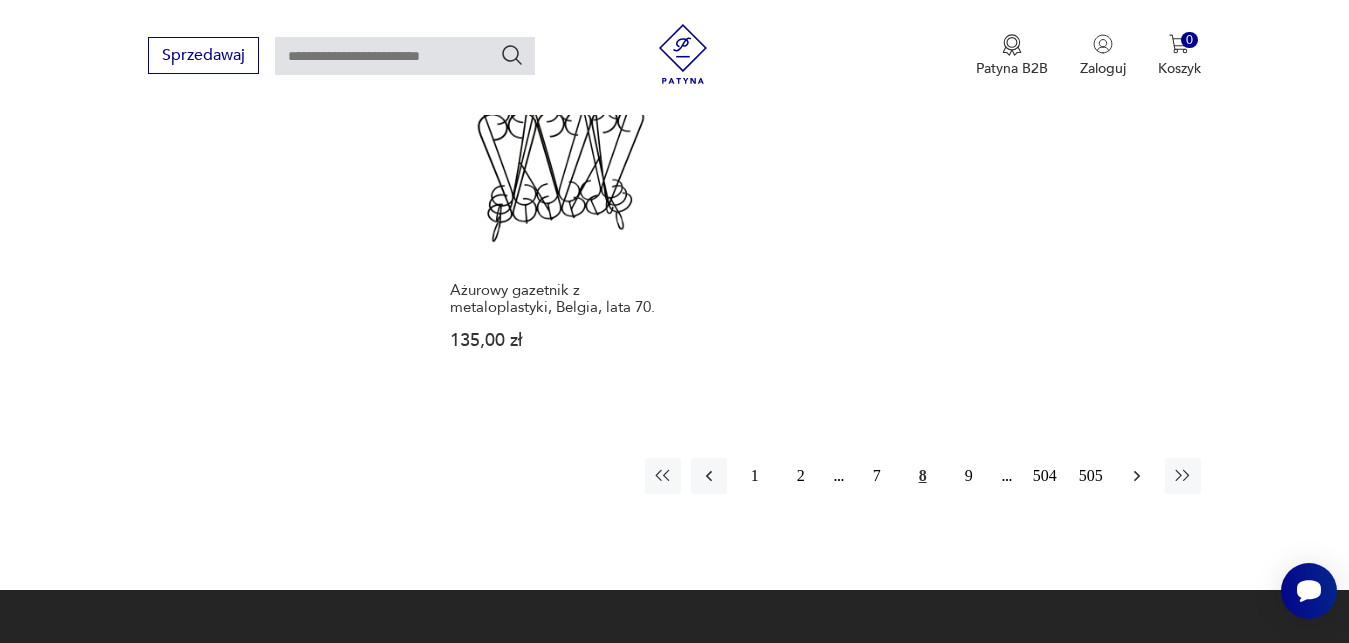 click at bounding box center (1137, 476) 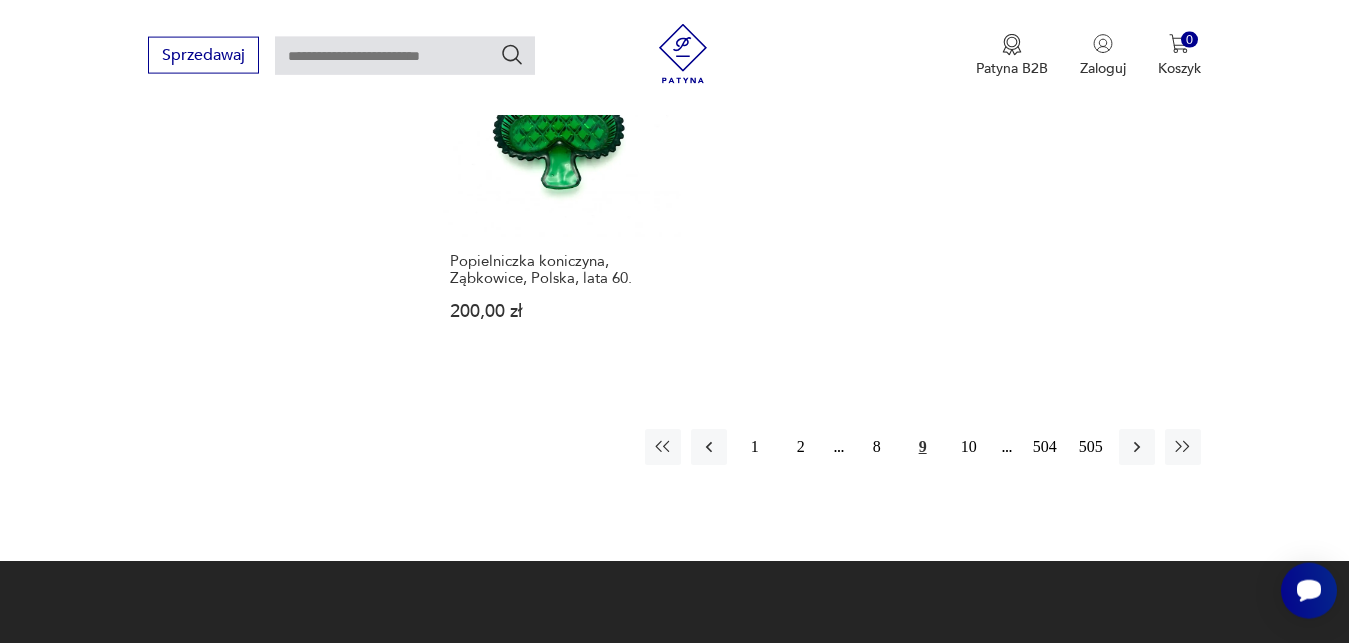 scroll, scrollTop: 2945, scrollLeft: 0, axis: vertical 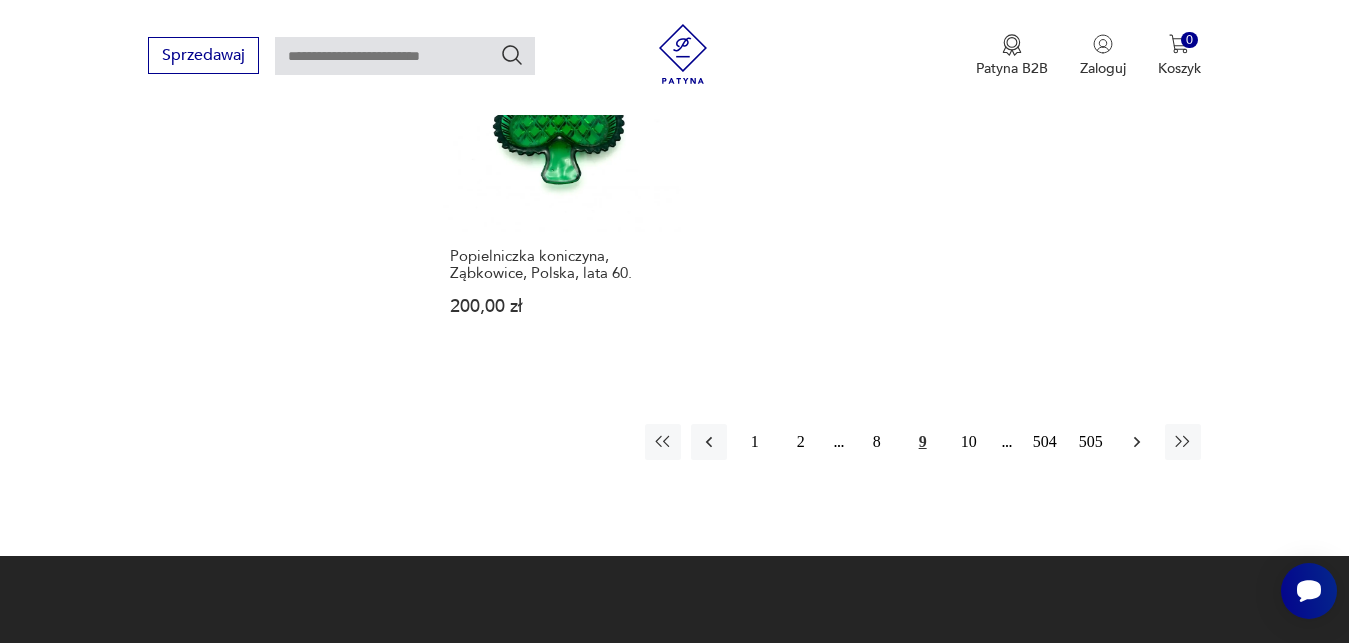 click at bounding box center (1137, 442) 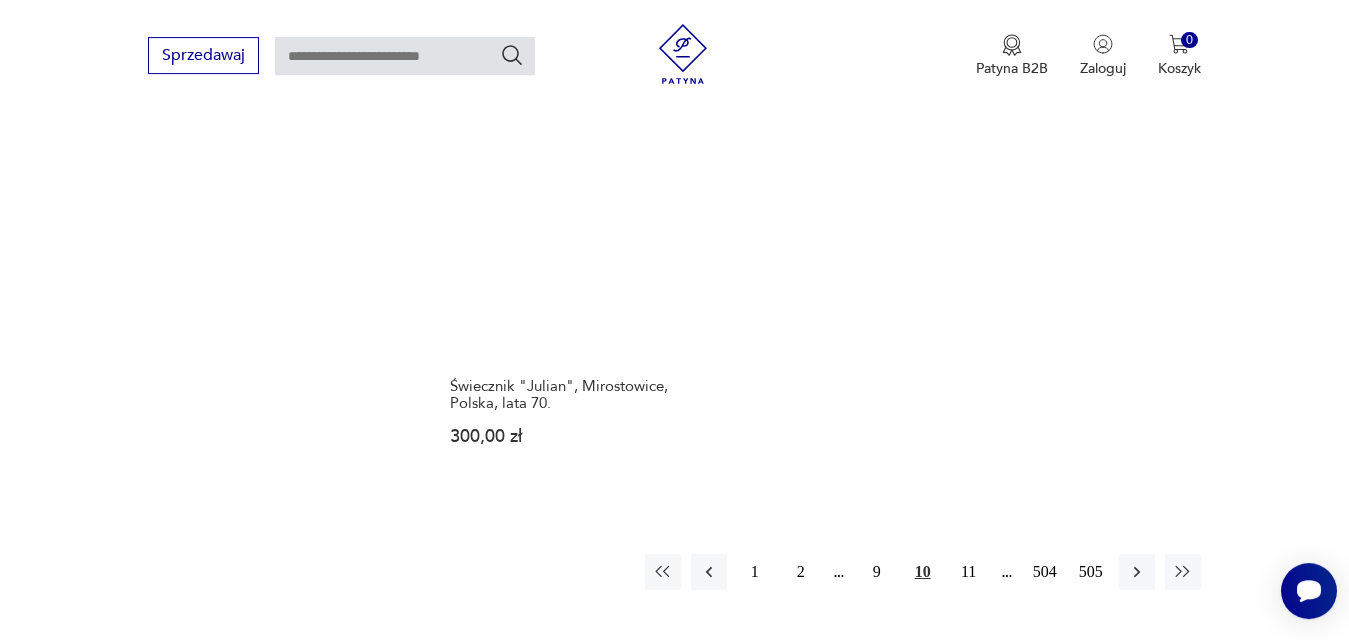 scroll, scrollTop: 2826, scrollLeft: 0, axis: vertical 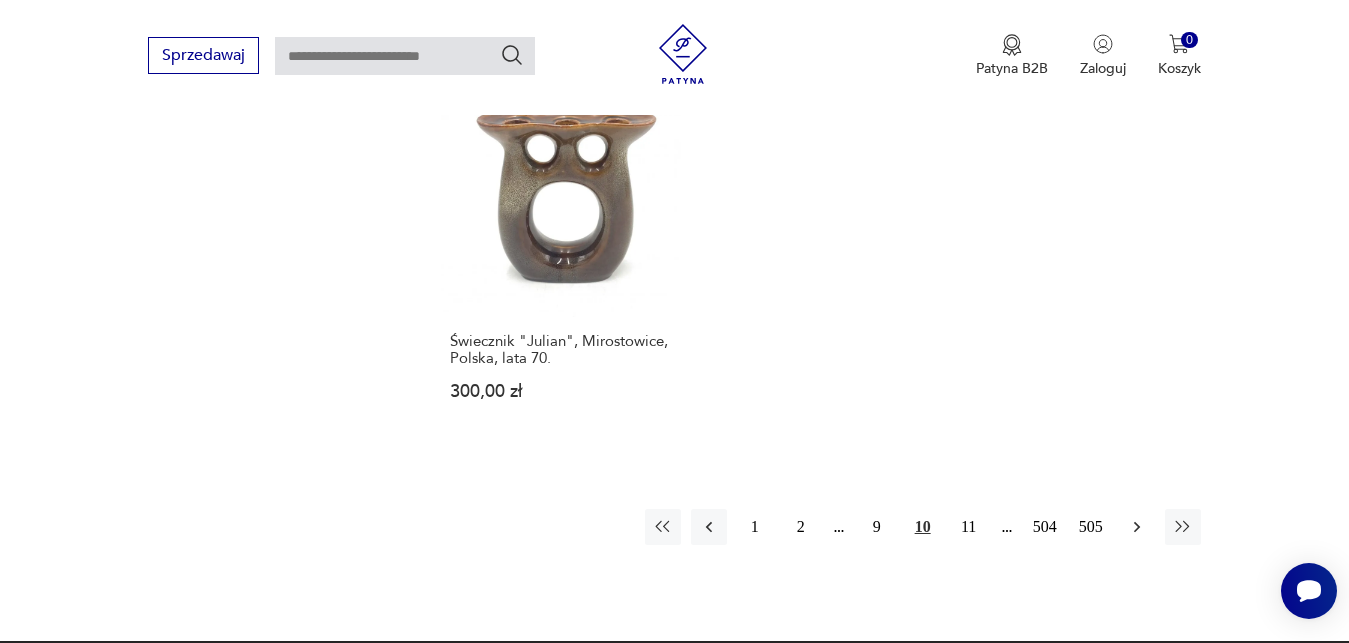 click at bounding box center [1137, 527] 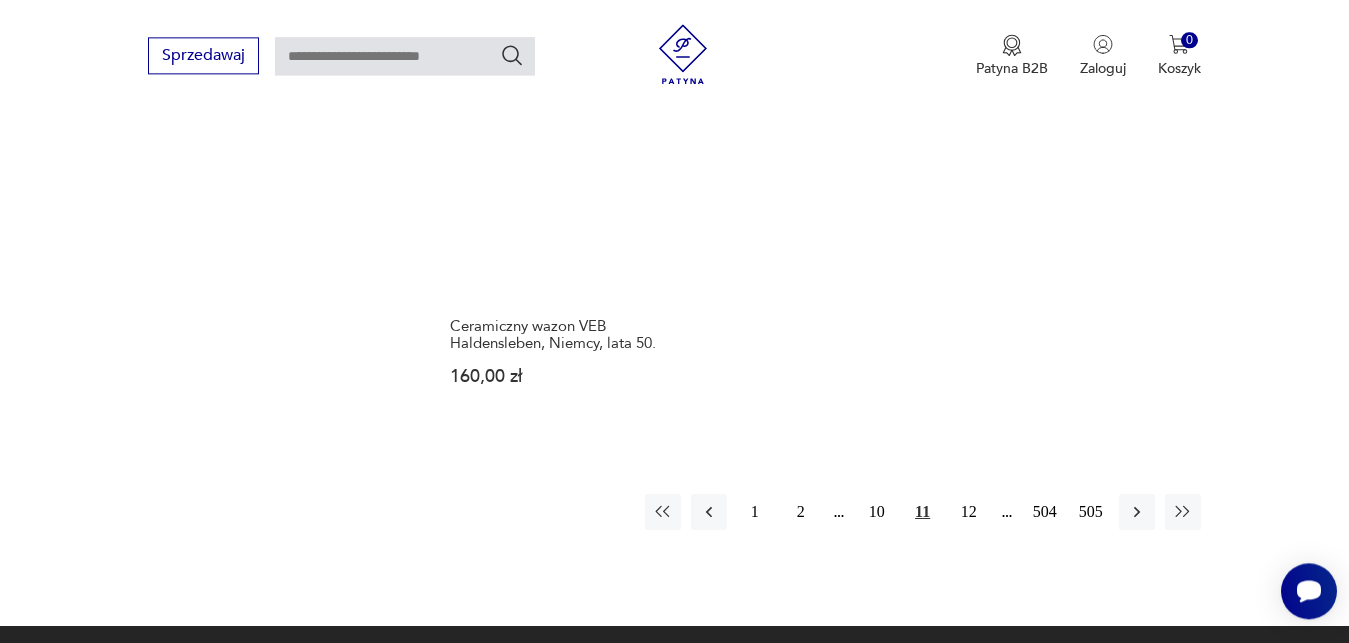 scroll, scrollTop: 2826, scrollLeft: 0, axis: vertical 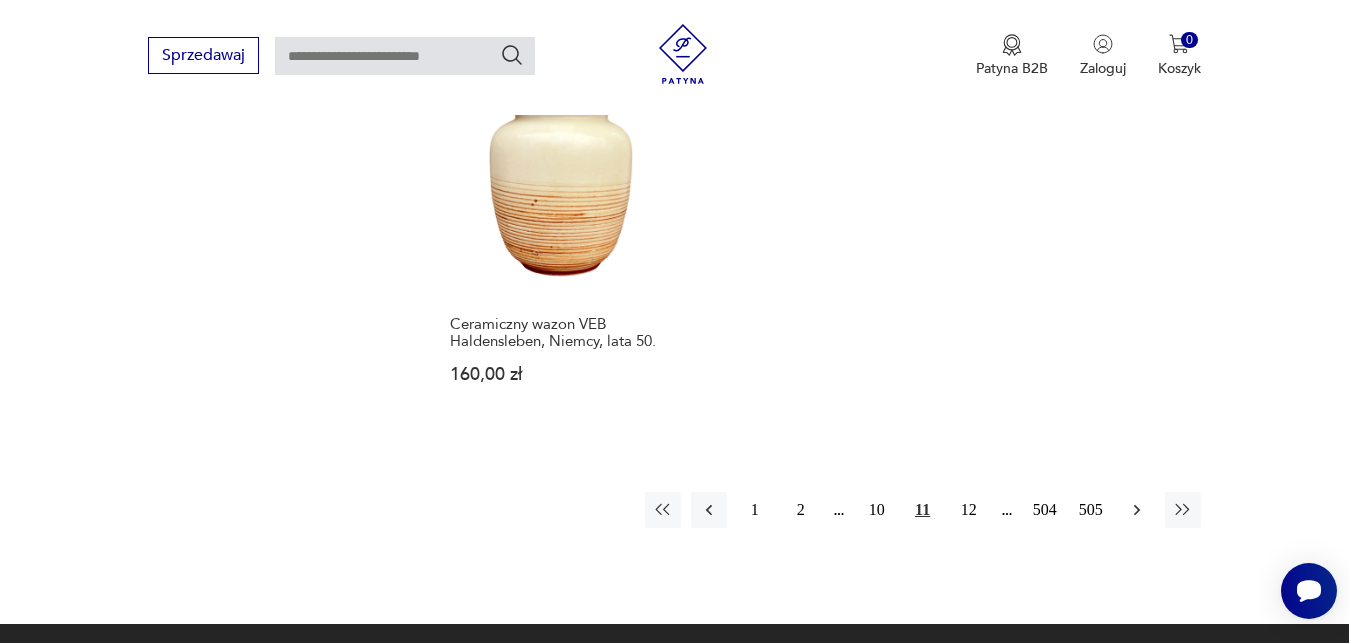 click at bounding box center (1136, 509) 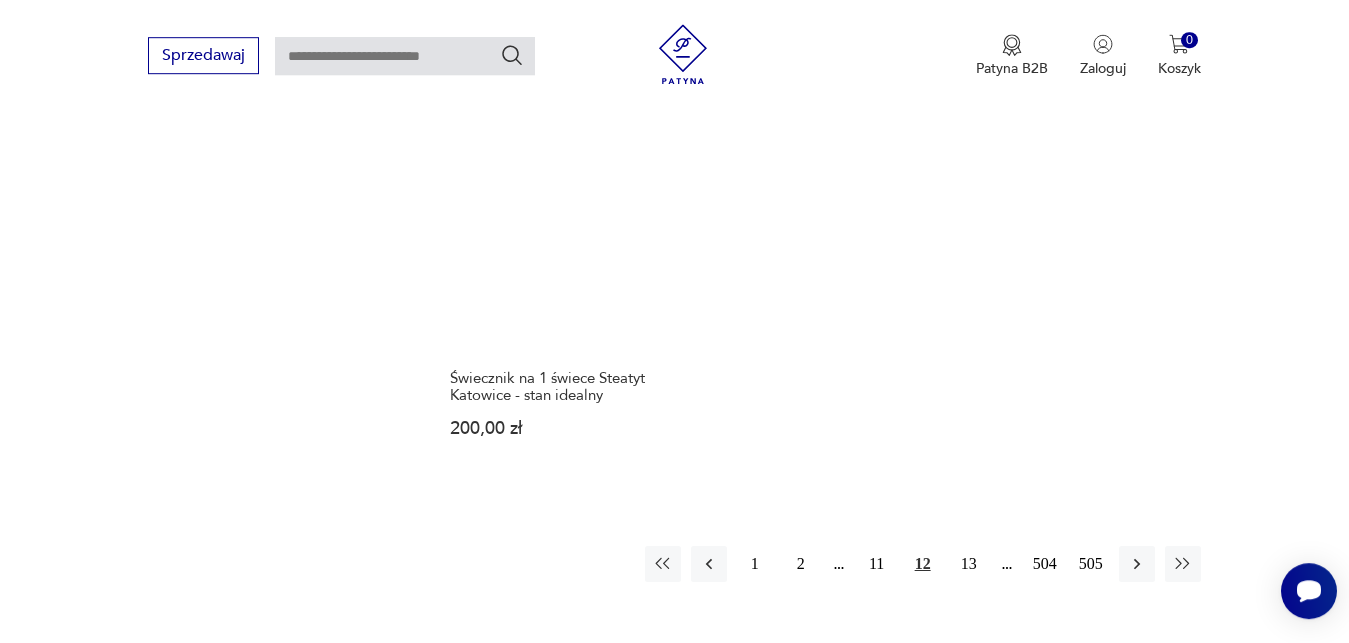 scroll, scrollTop: 2877, scrollLeft: 0, axis: vertical 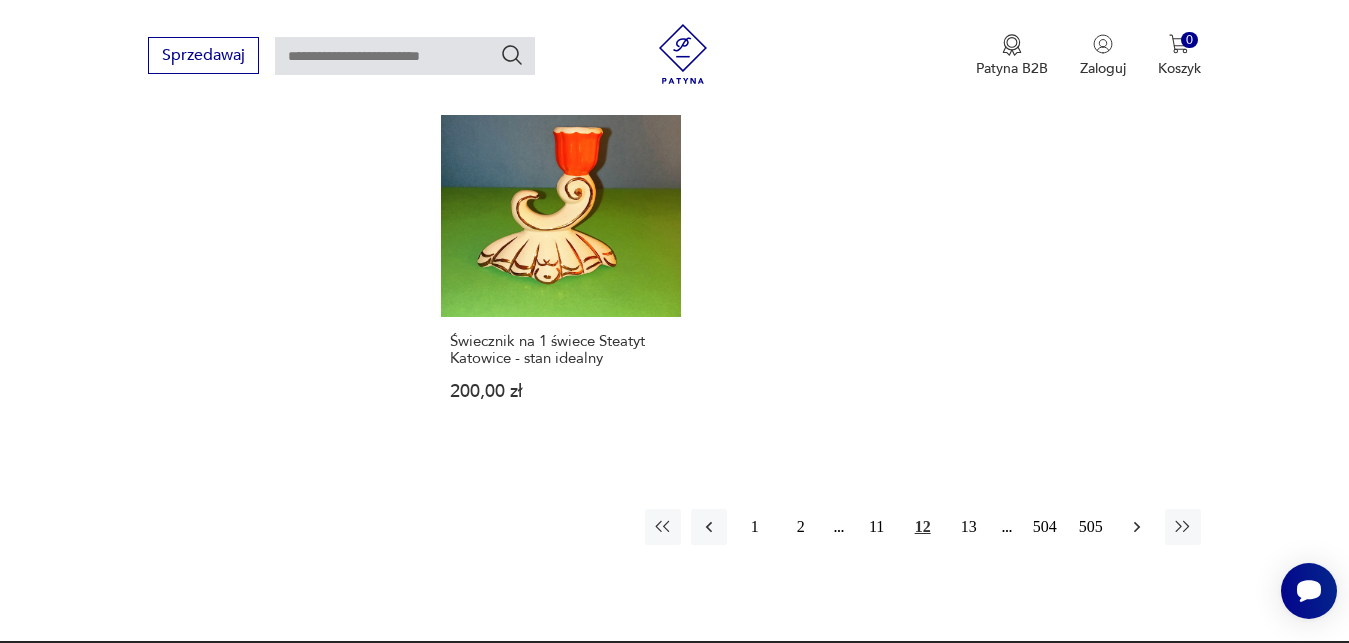 click at bounding box center [1137, 527] 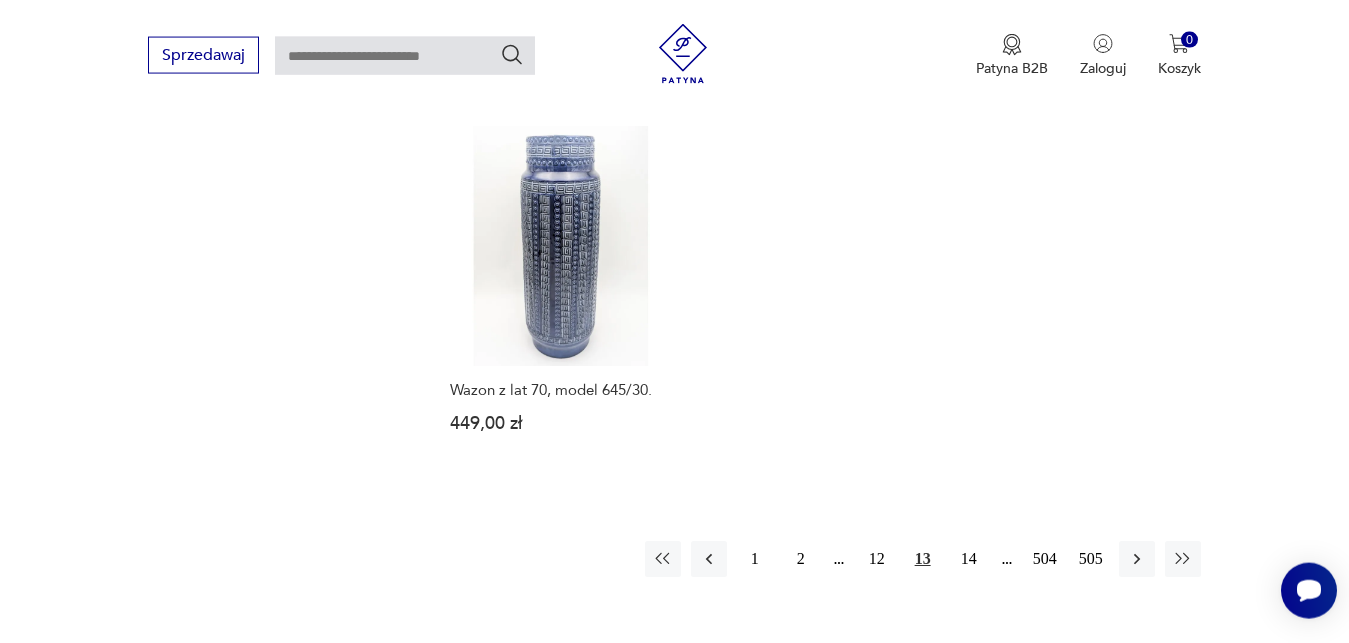 scroll, scrollTop: 2826, scrollLeft: 0, axis: vertical 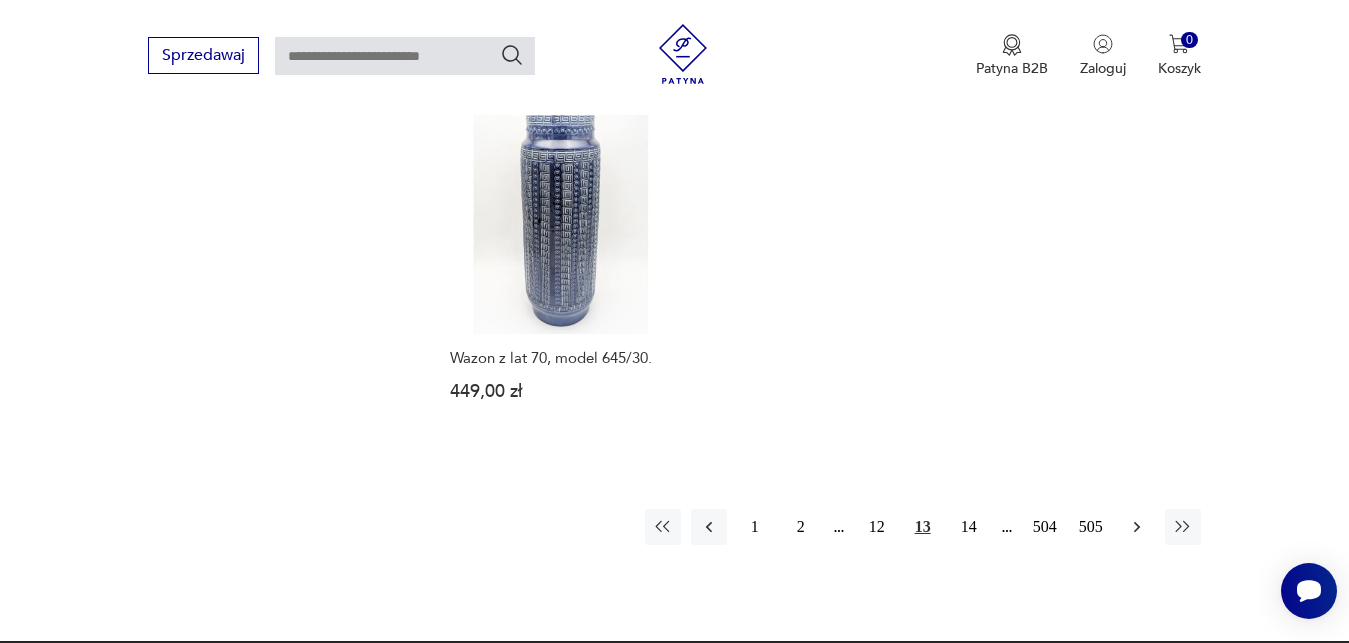 click at bounding box center (1137, 527) 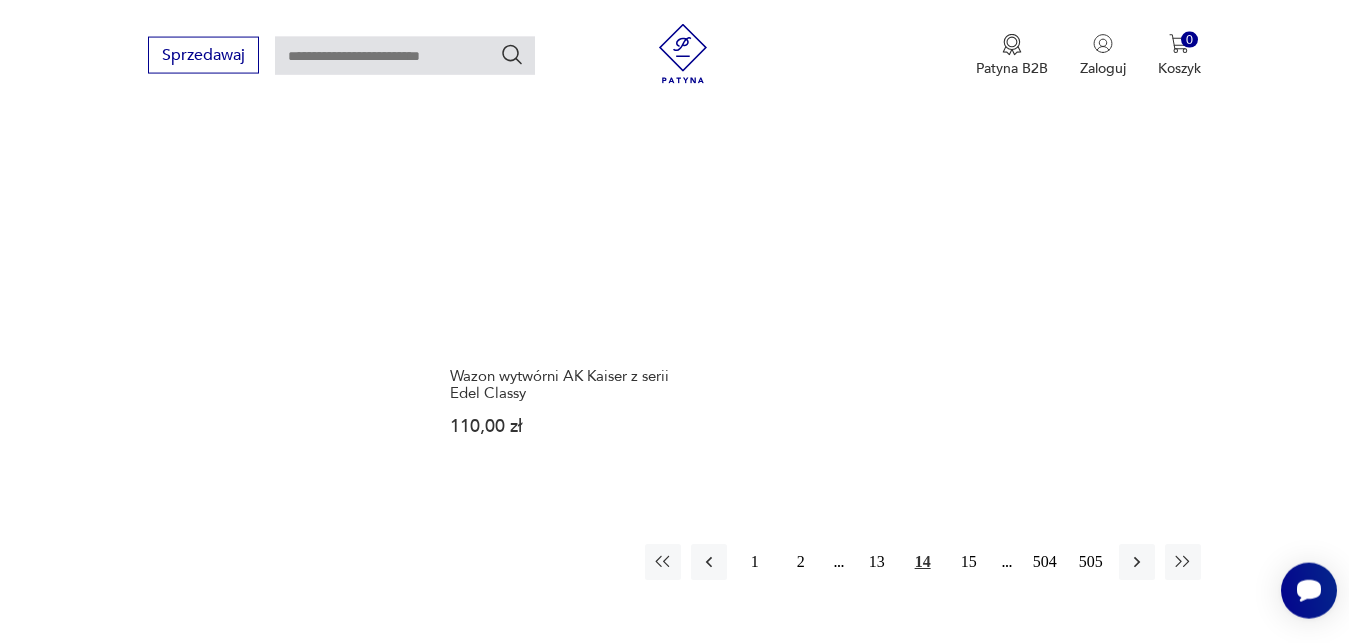 scroll, scrollTop: 2843, scrollLeft: 0, axis: vertical 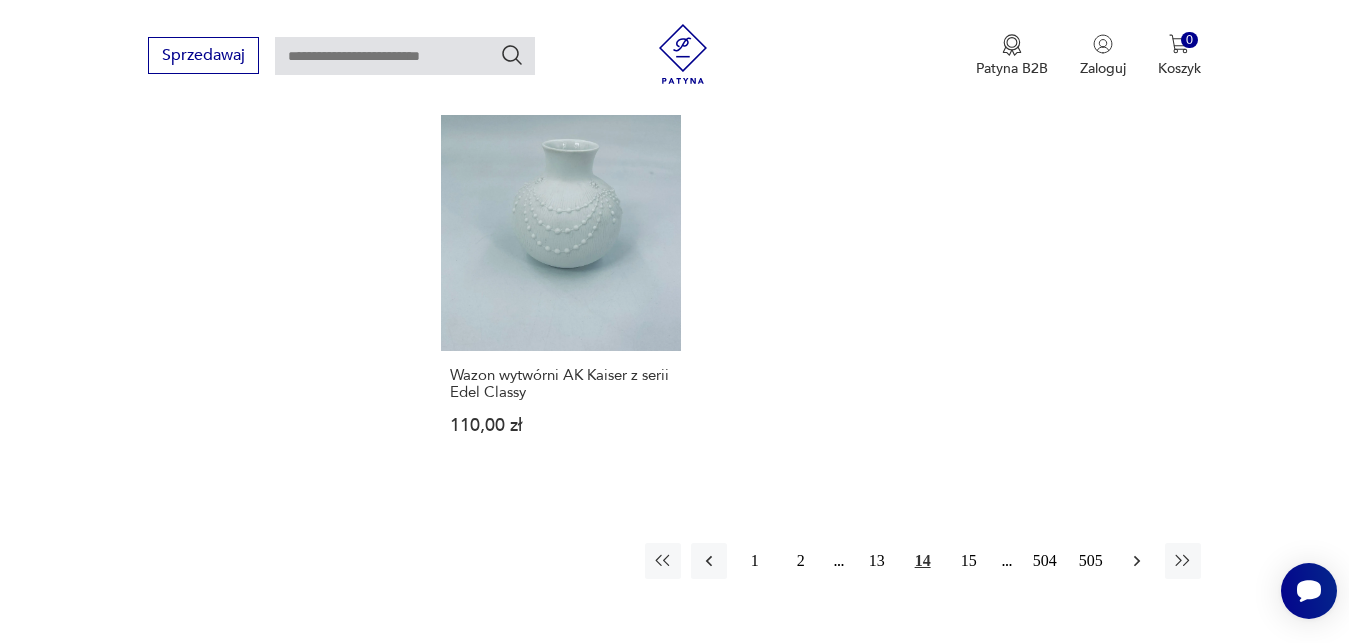 click at bounding box center [1137, 561] 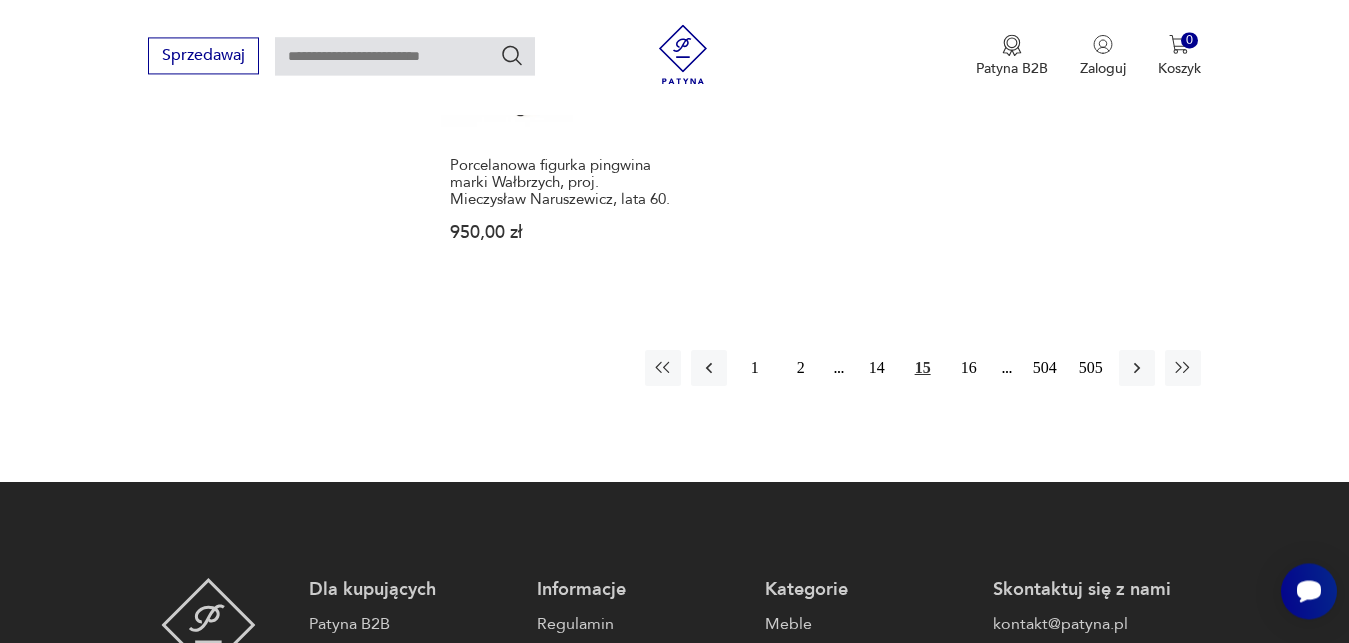 scroll, scrollTop: 3030, scrollLeft: 0, axis: vertical 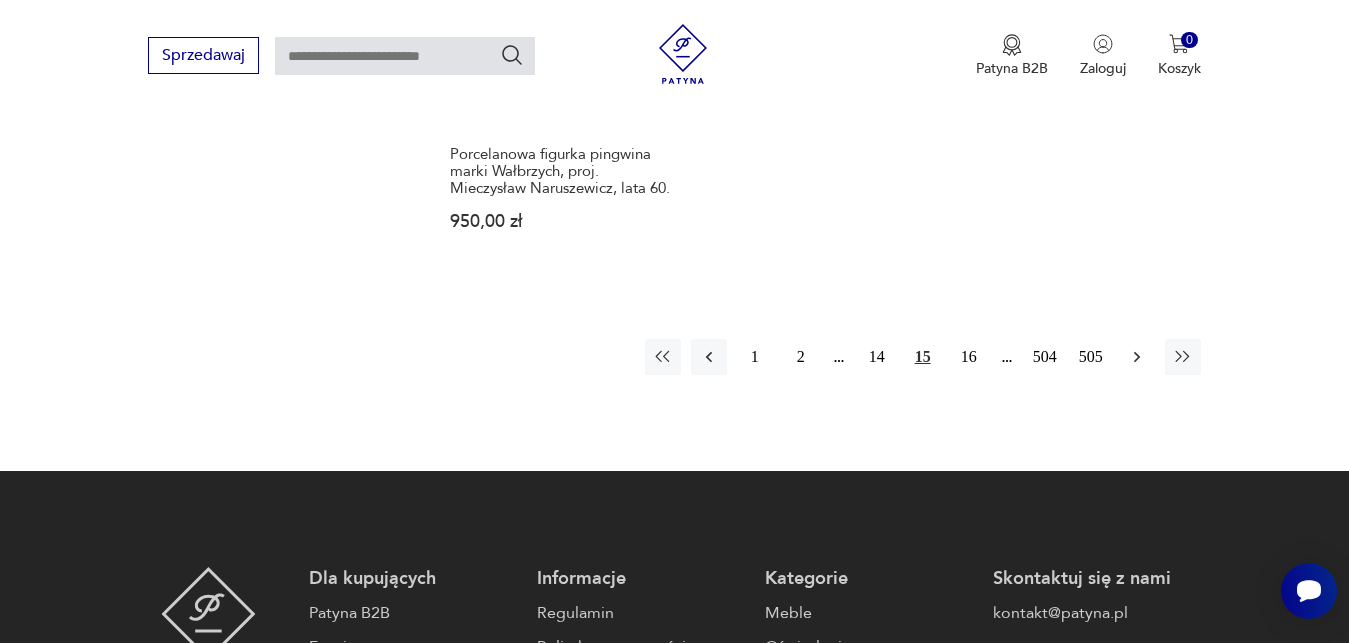 click at bounding box center (1136, 356) 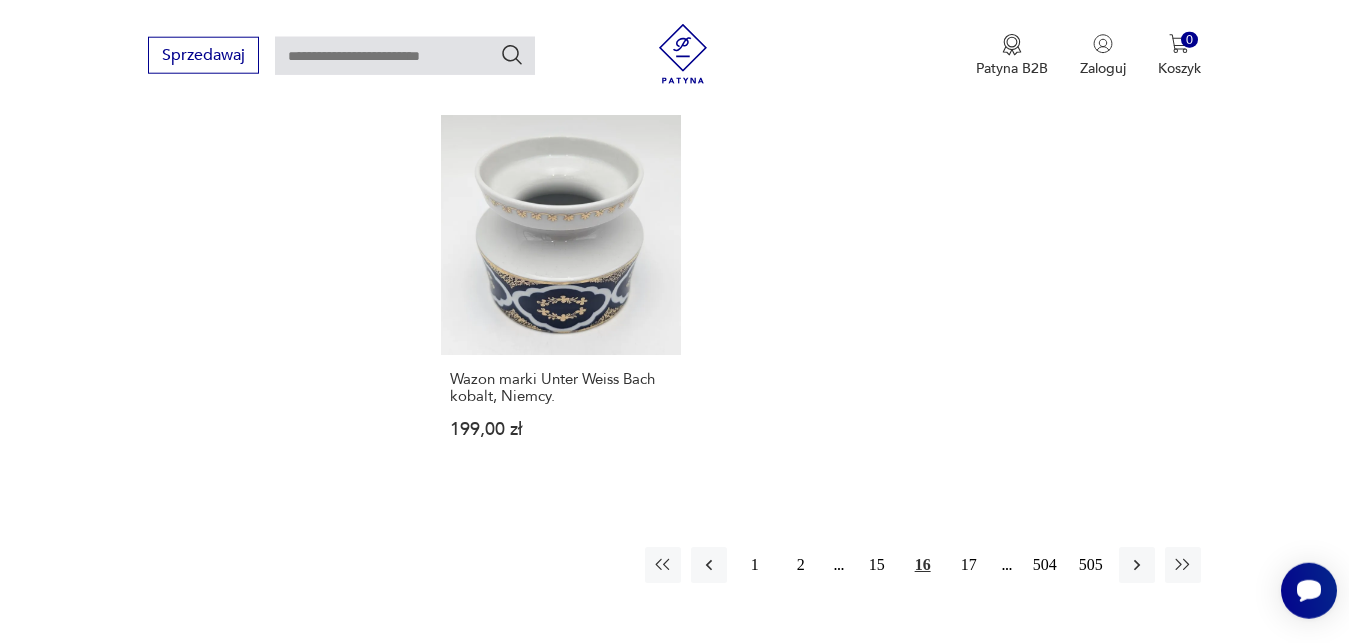 scroll, scrollTop: 2843, scrollLeft: 0, axis: vertical 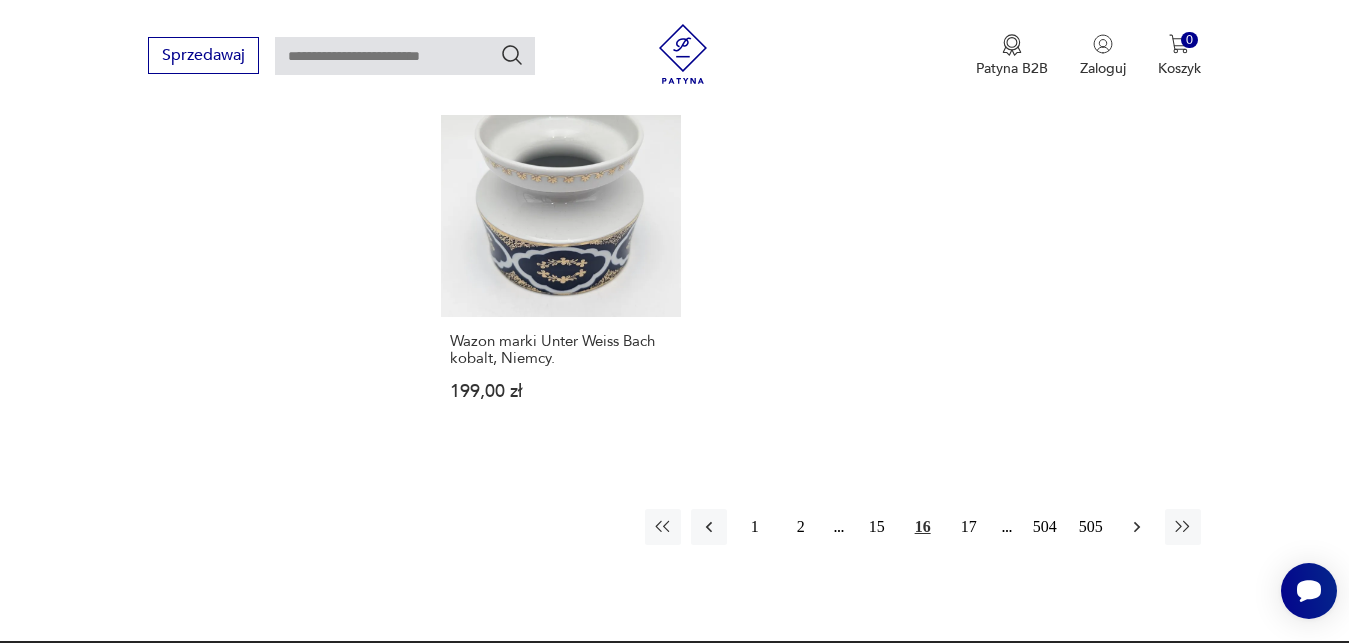 click at bounding box center (1137, 527) 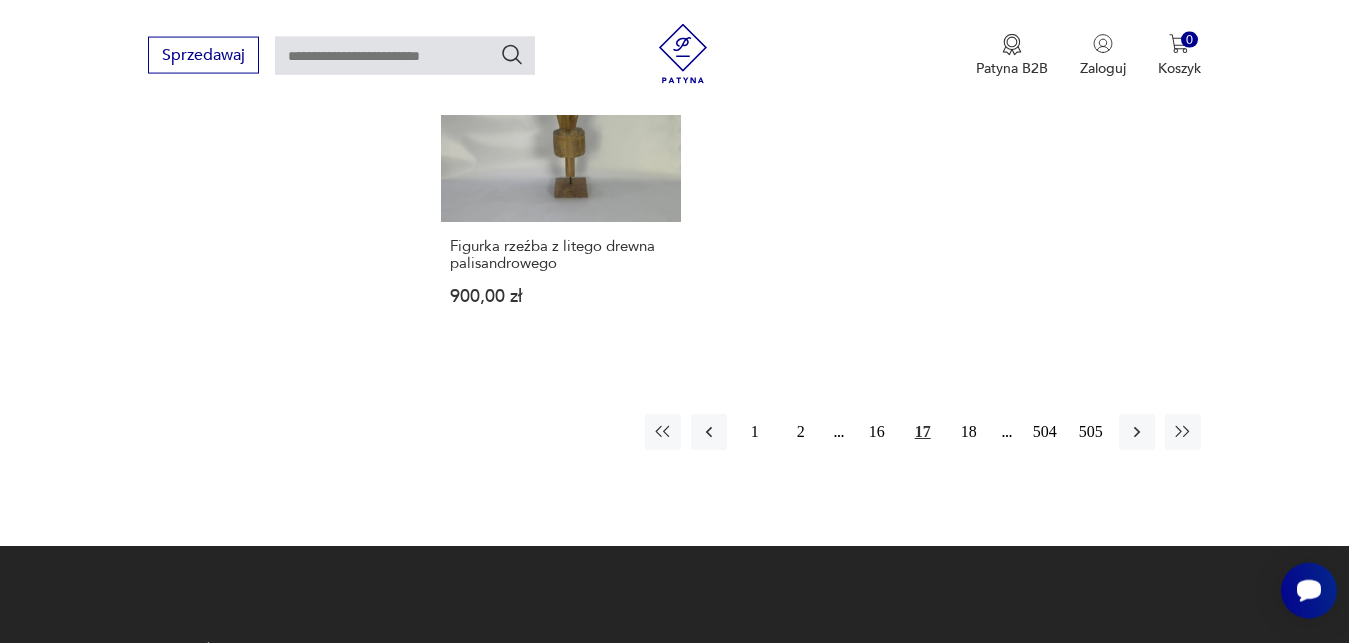 scroll, scrollTop: 2945, scrollLeft: 0, axis: vertical 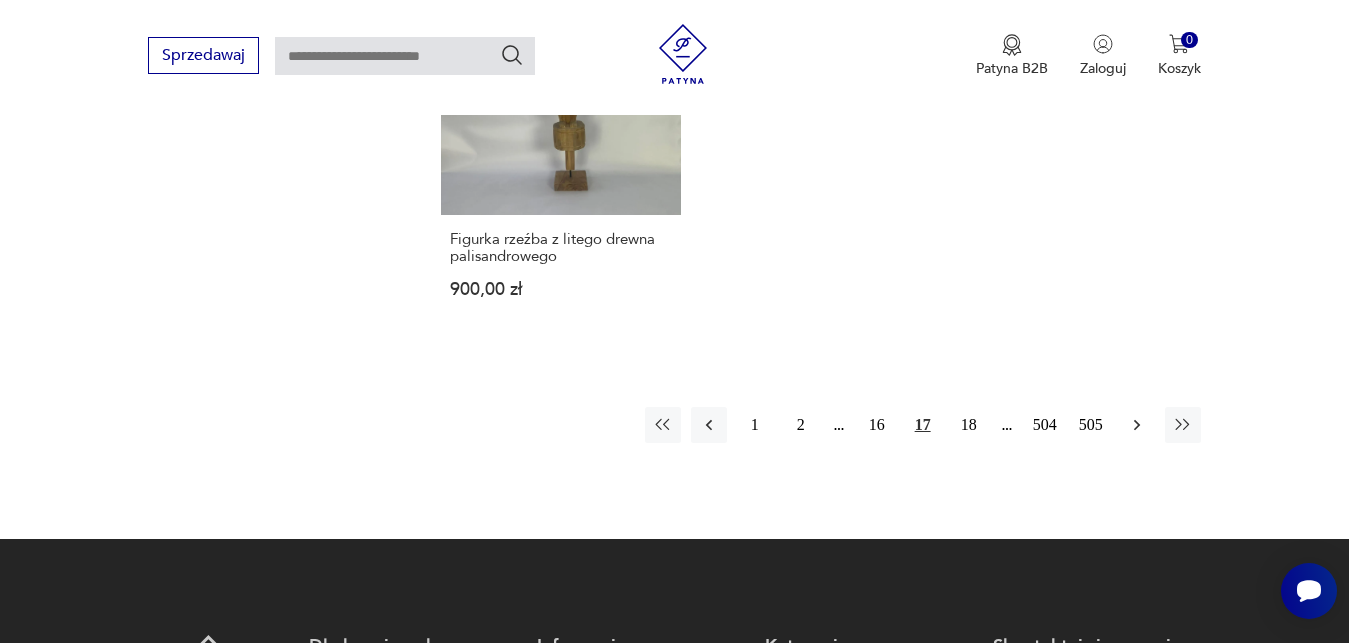 click at bounding box center (1137, 425) 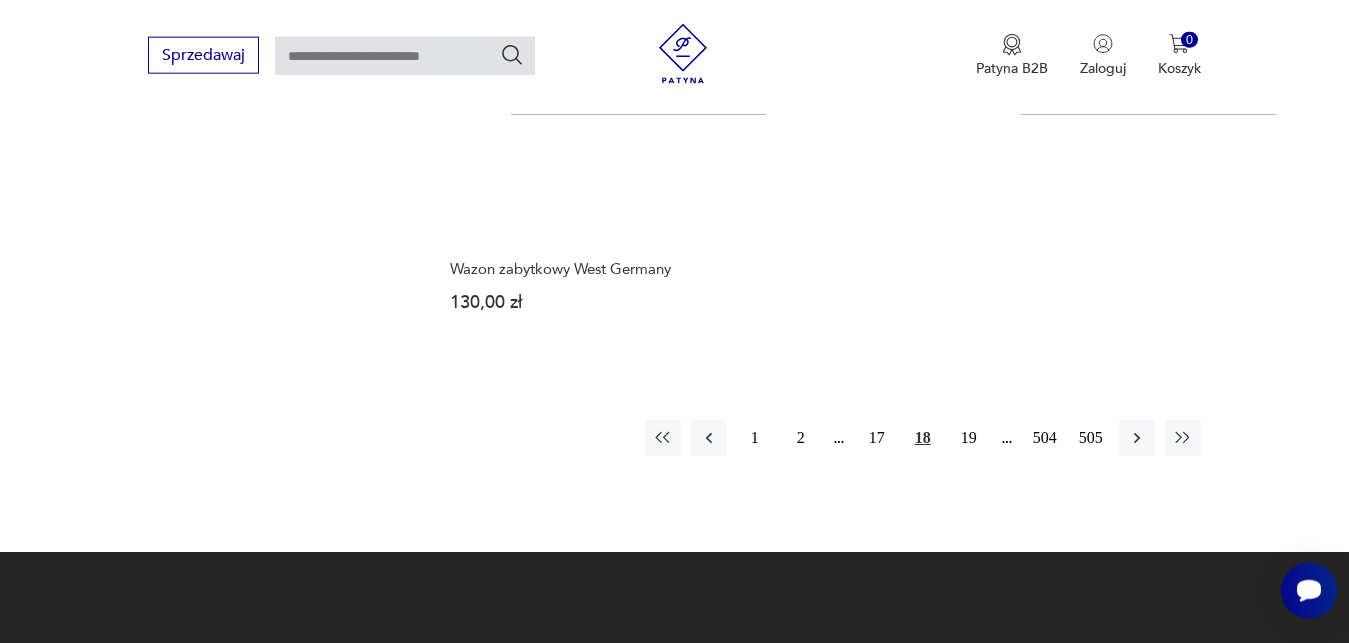 scroll, scrollTop: 2928, scrollLeft: 0, axis: vertical 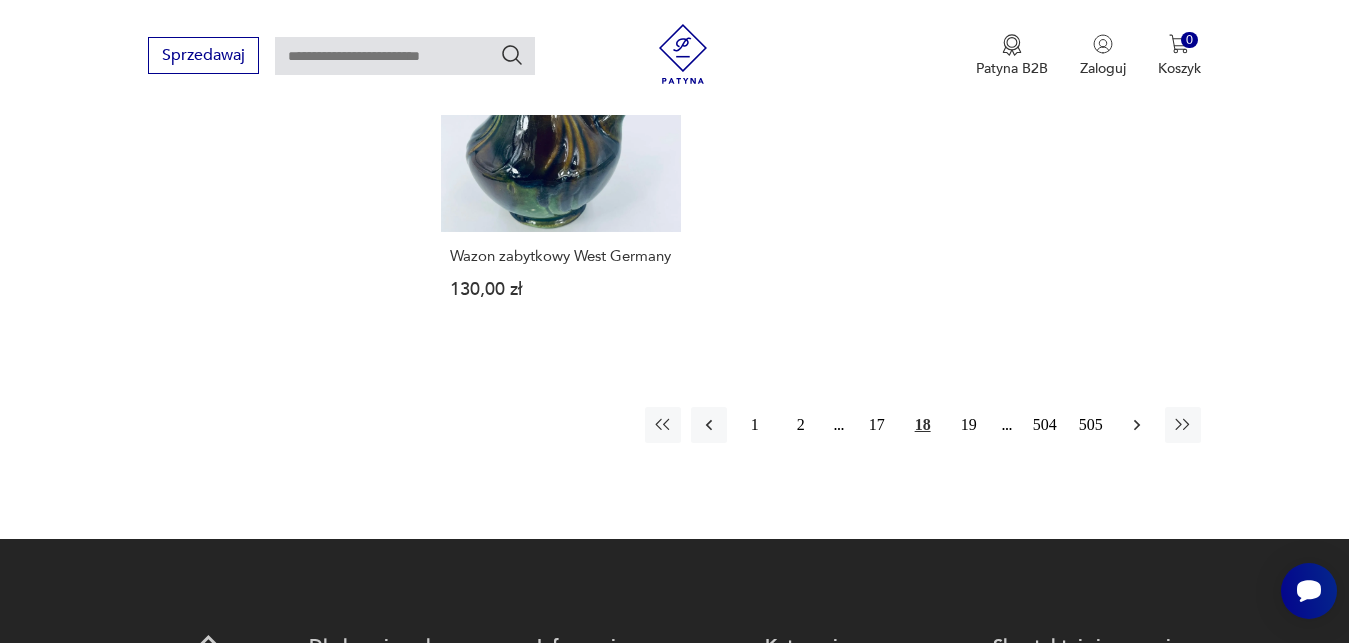 click at bounding box center [1137, 425] 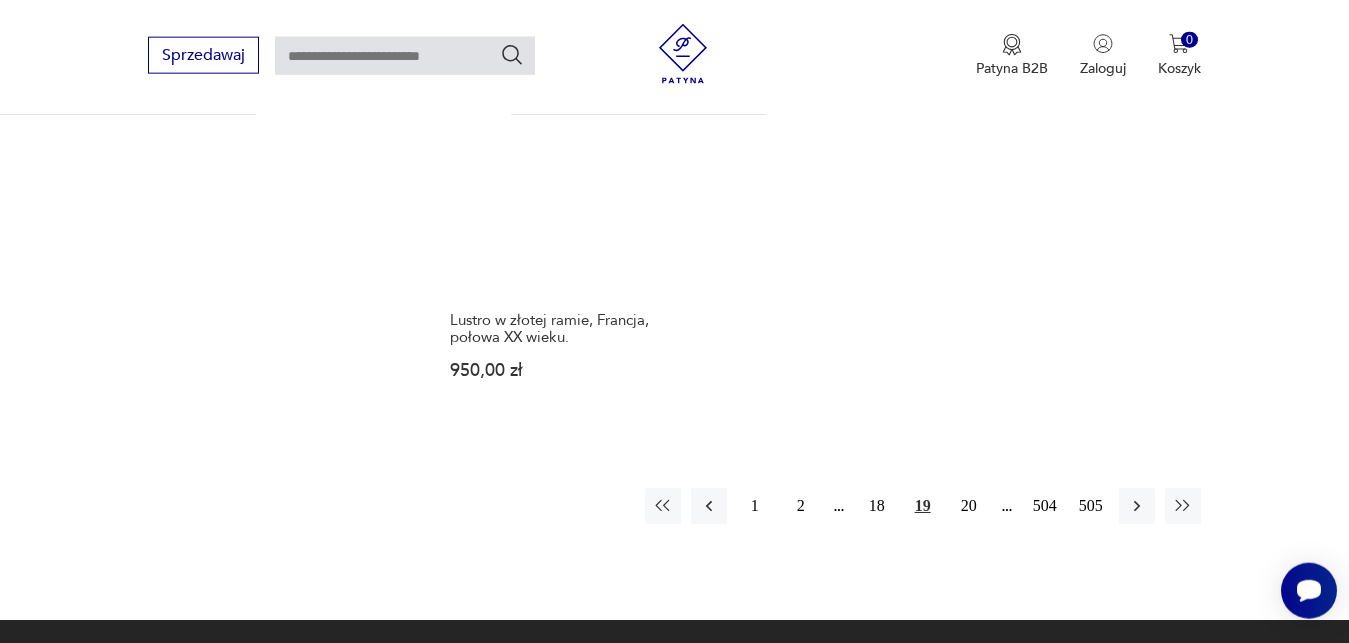 scroll, scrollTop: 2894, scrollLeft: 0, axis: vertical 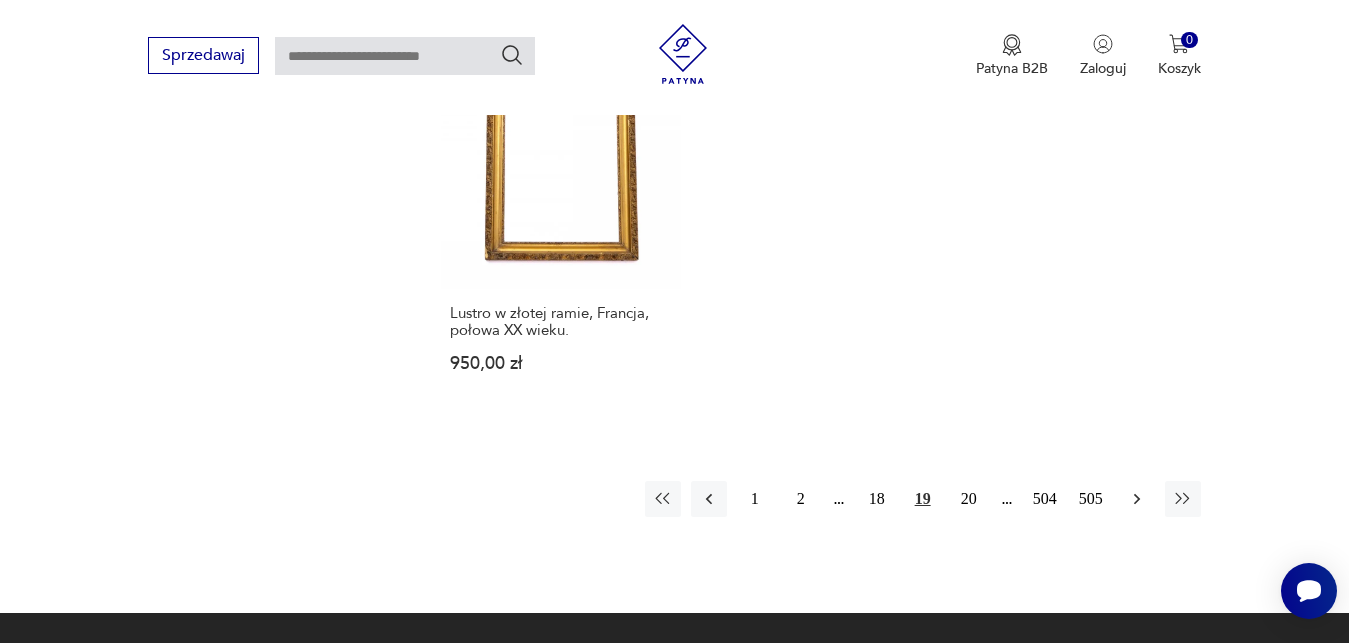 click at bounding box center [1137, 499] 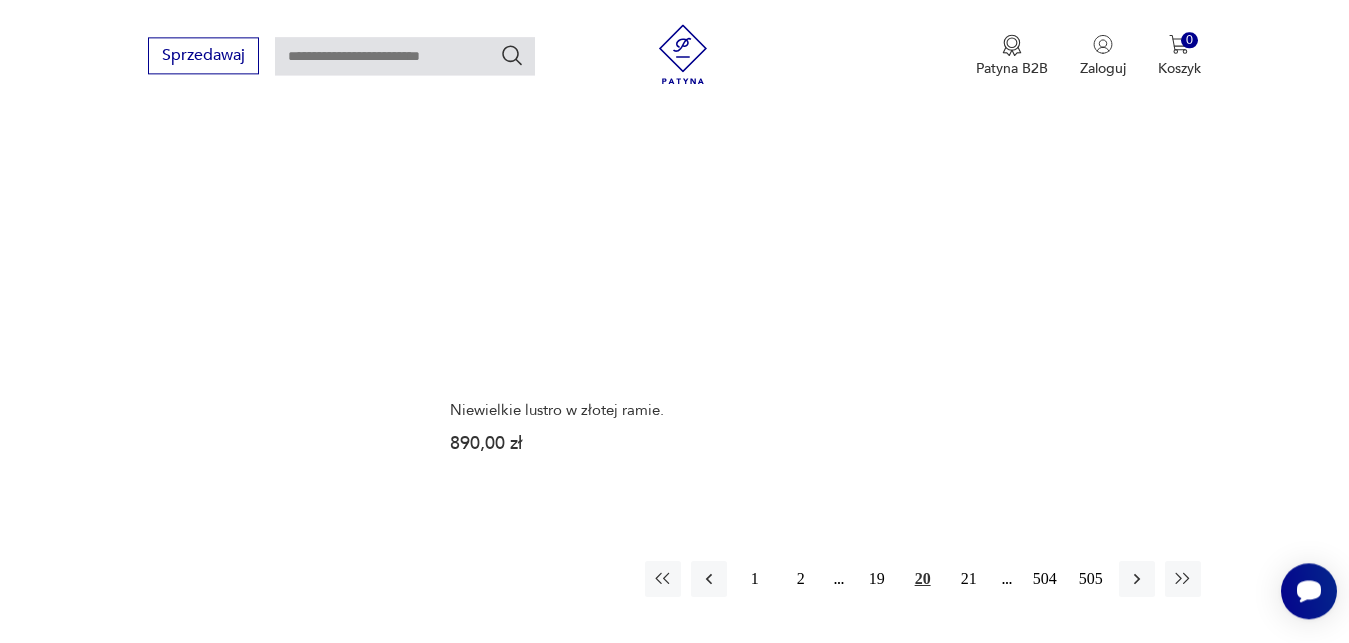scroll, scrollTop: 2775, scrollLeft: 0, axis: vertical 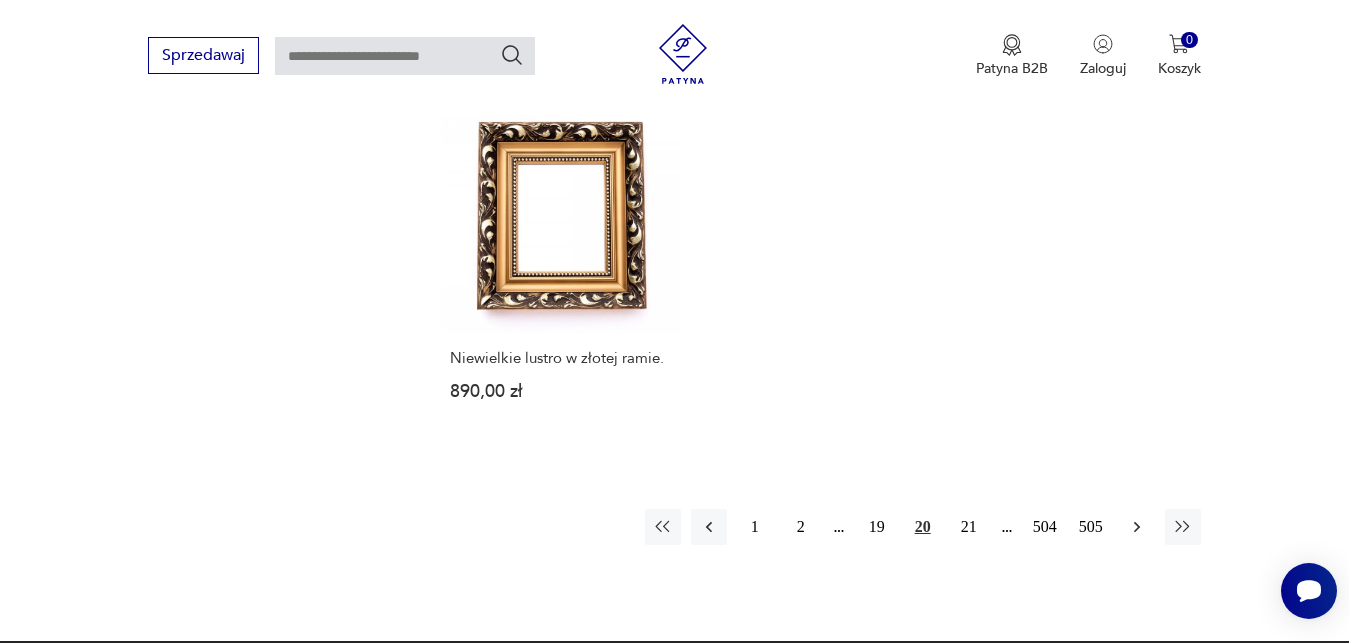 click at bounding box center [1136, 526] 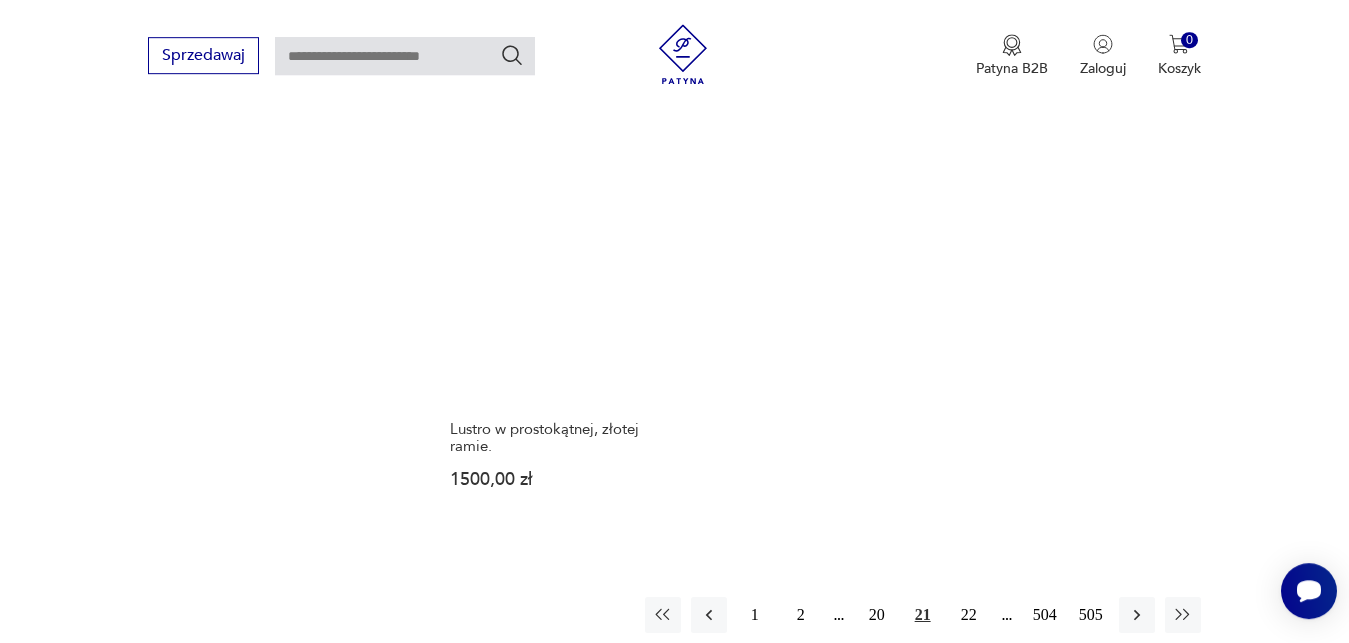 scroll, scrollTop: 2843, scrollLeft: 0, axis: vertical 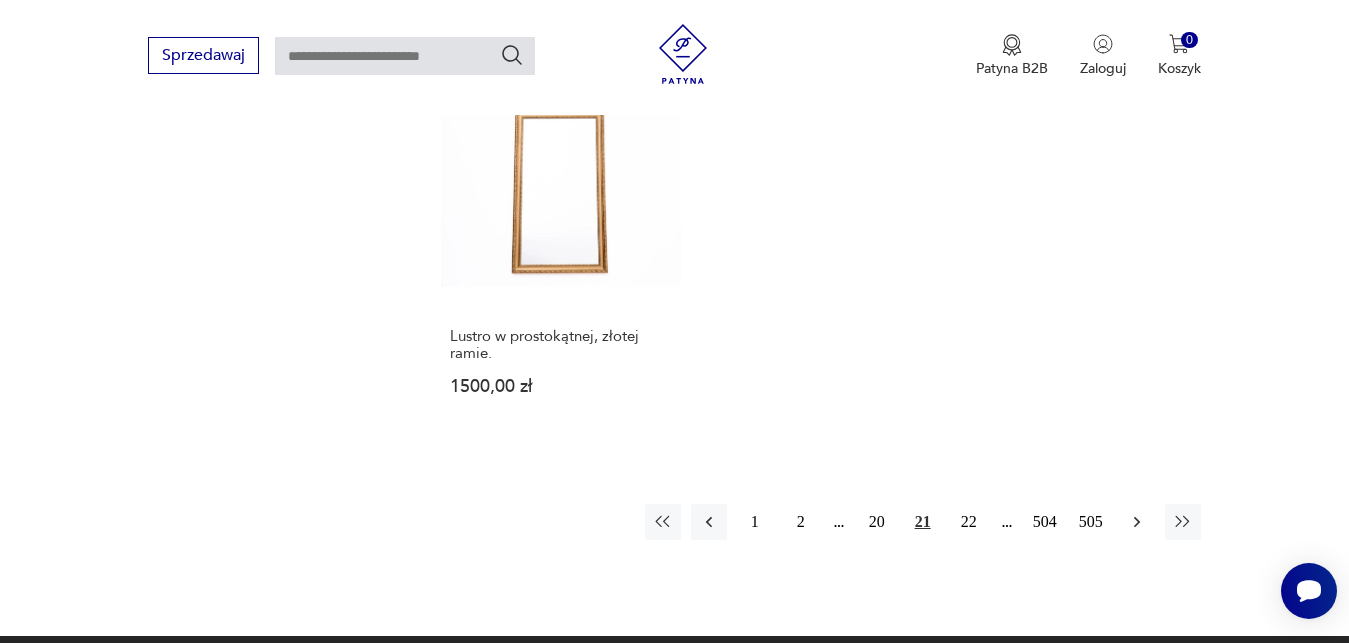 click at bounding box center [1136, 521] 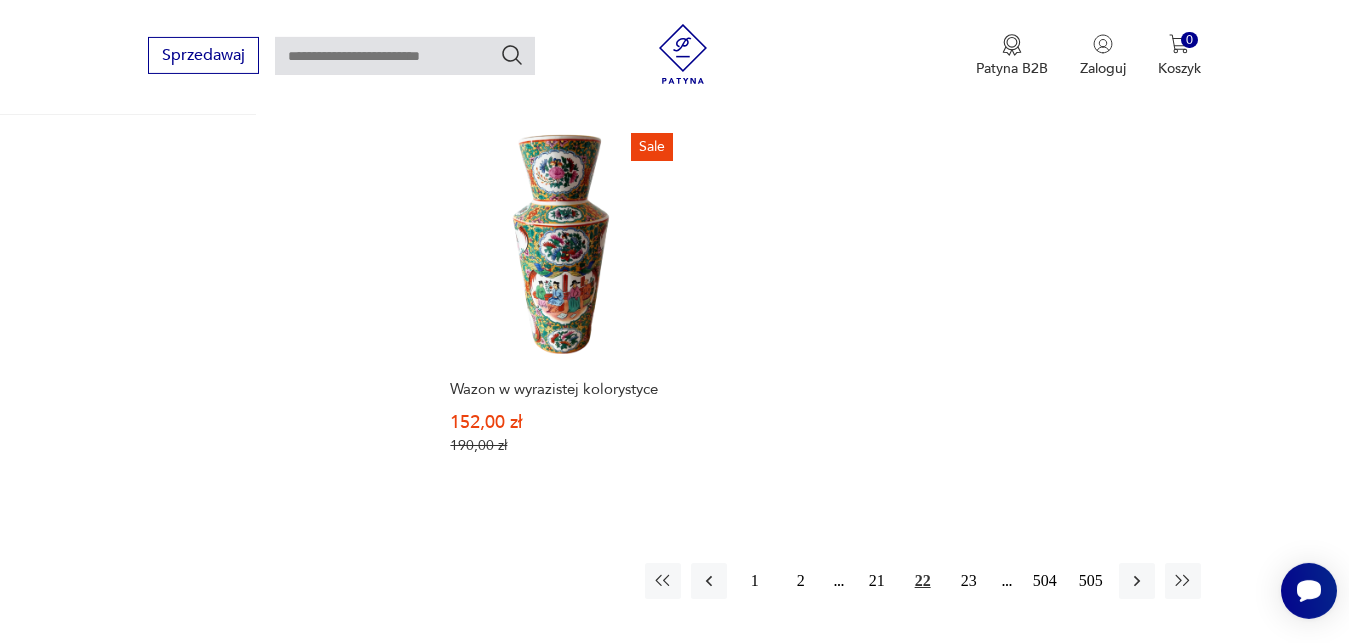 scroll, scrollTop: 2775, scrollLeft: 0, axis: vertical 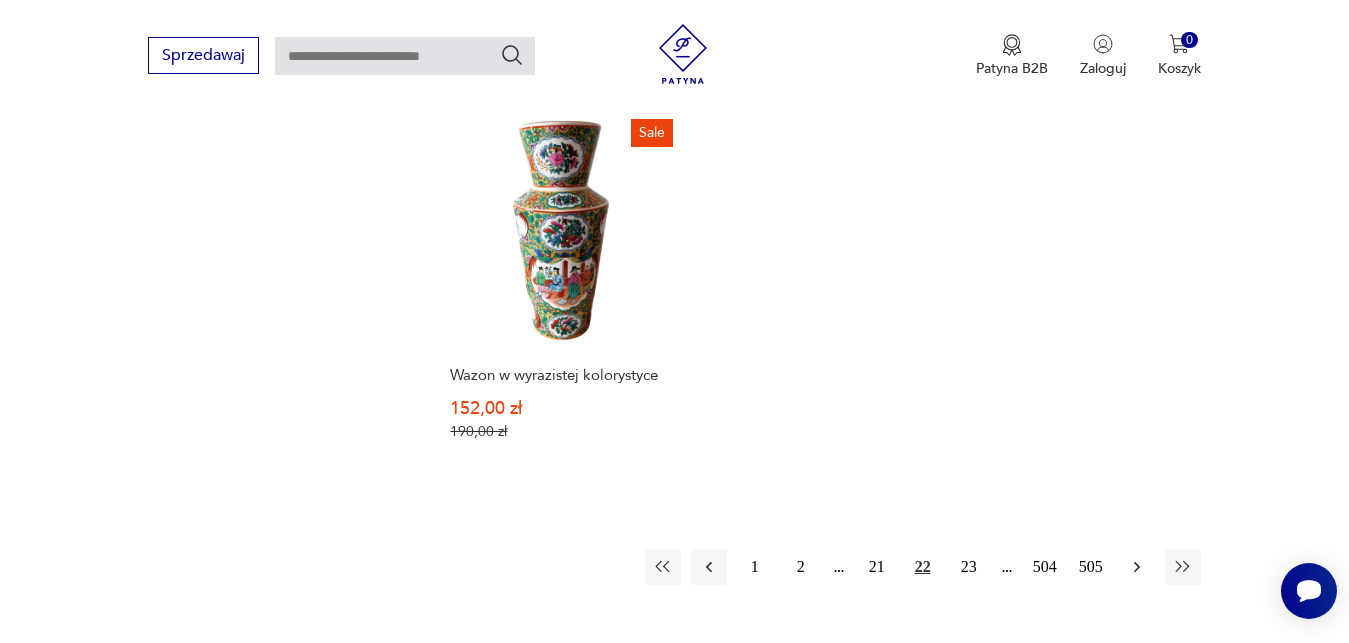 click at bounding box center [1137, 567] 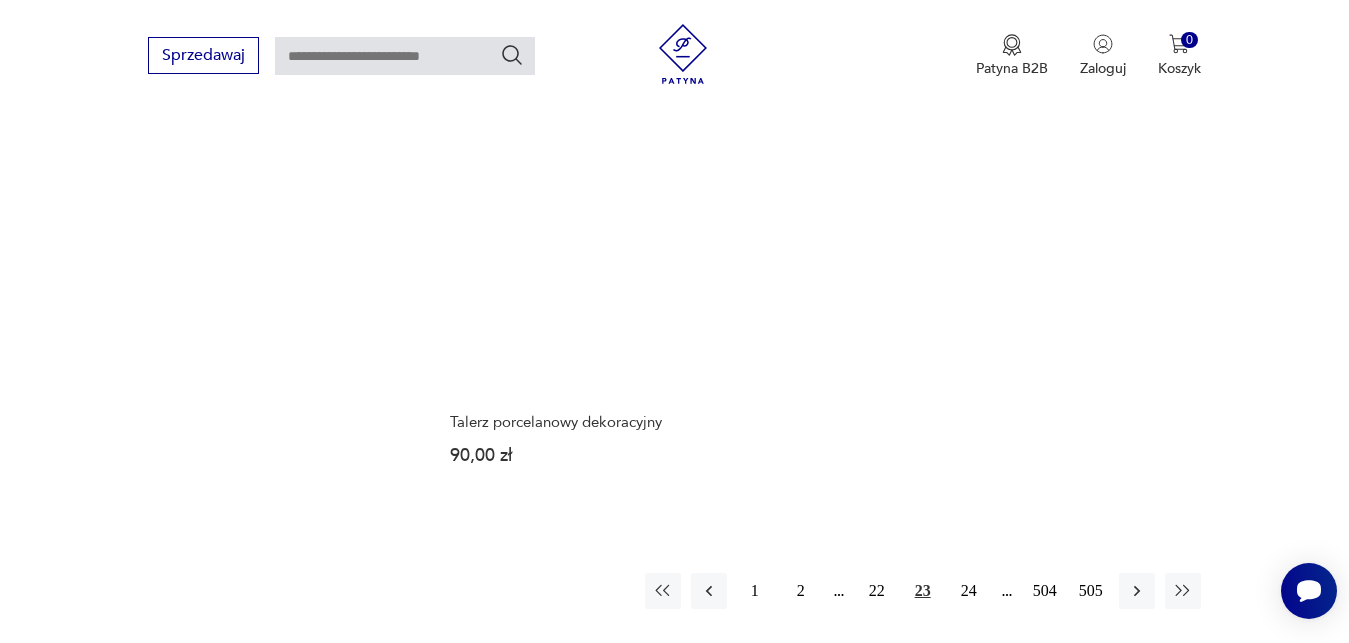 scroll, scrollTop: 2928, scrollLeft: 0, axis: vertical 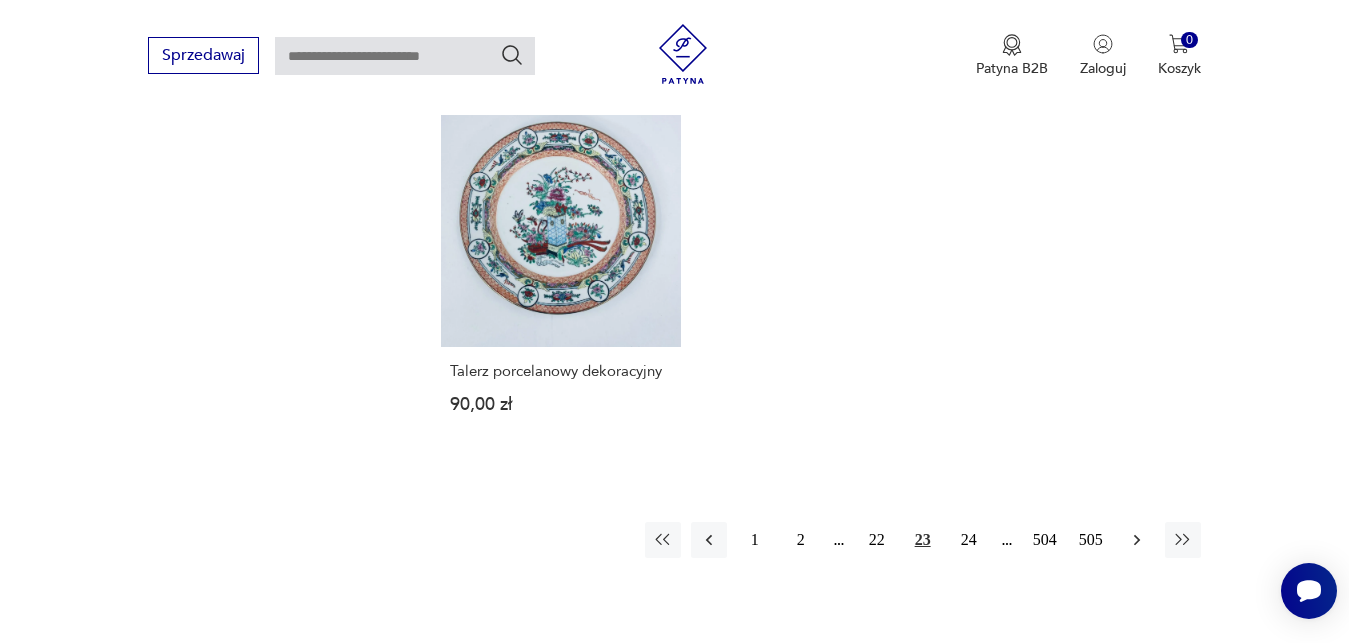 click at bounding box center (1137, 540) 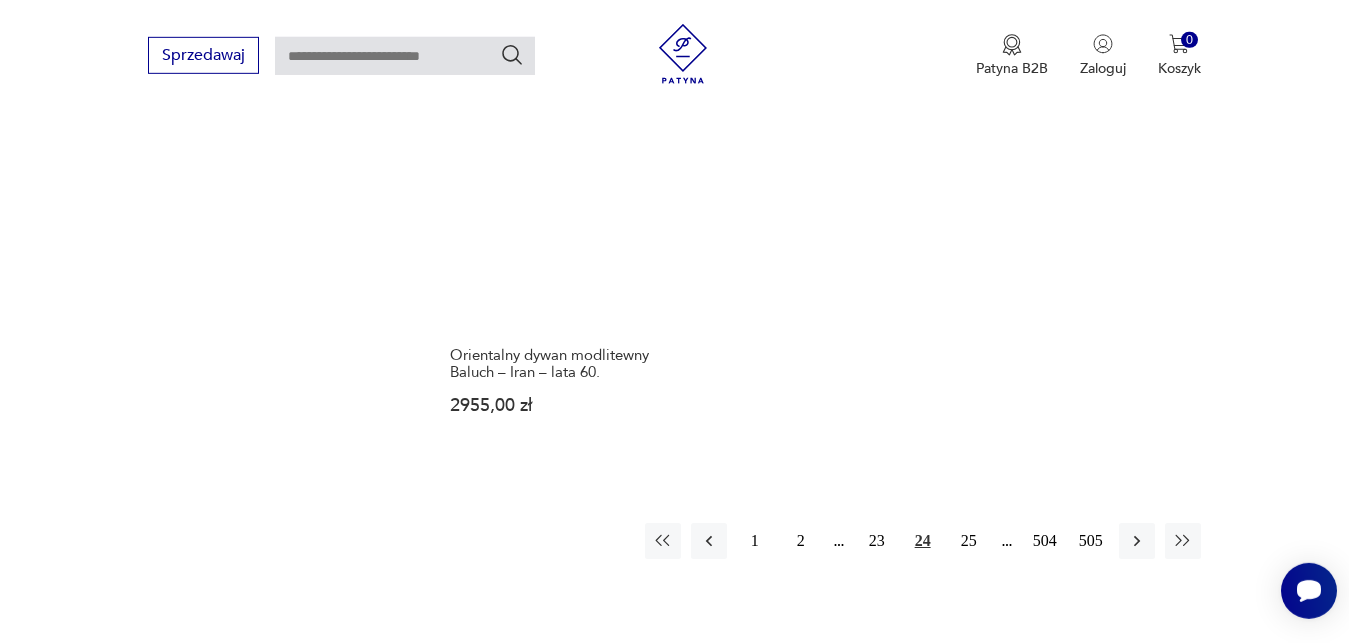 scroll, scrollTop: 2928, scrollLeft: 0, axis: vertical 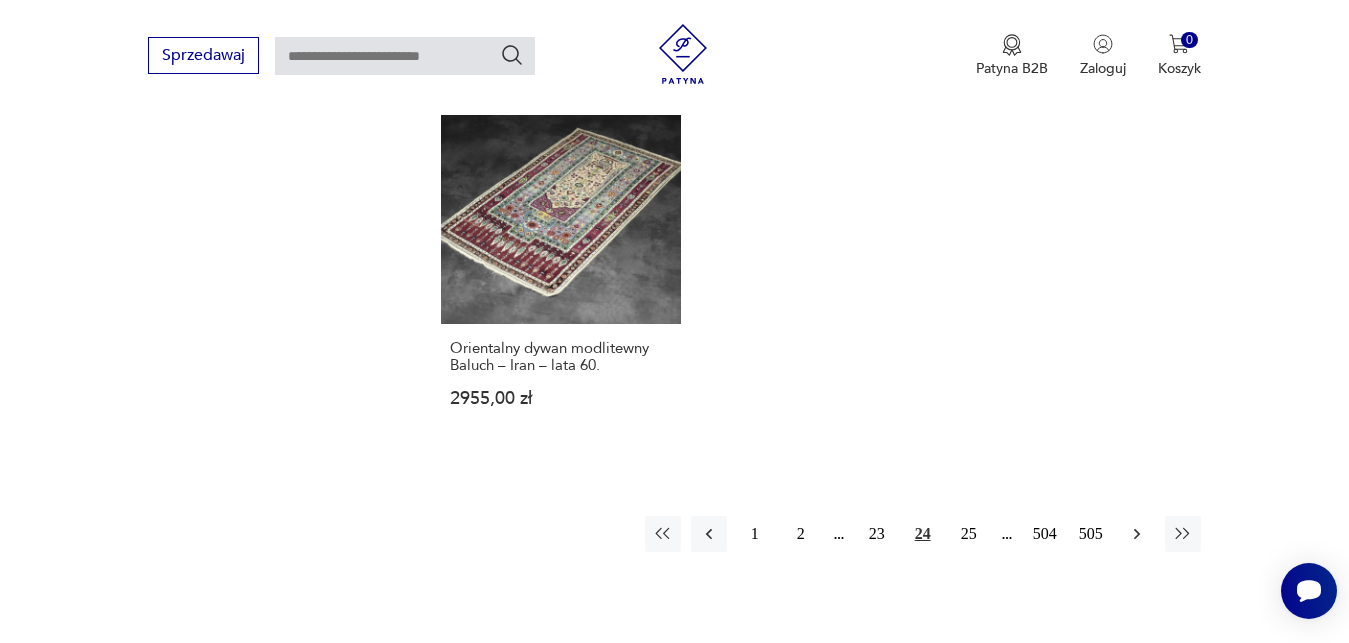 click at bounding box center [1137, 534] 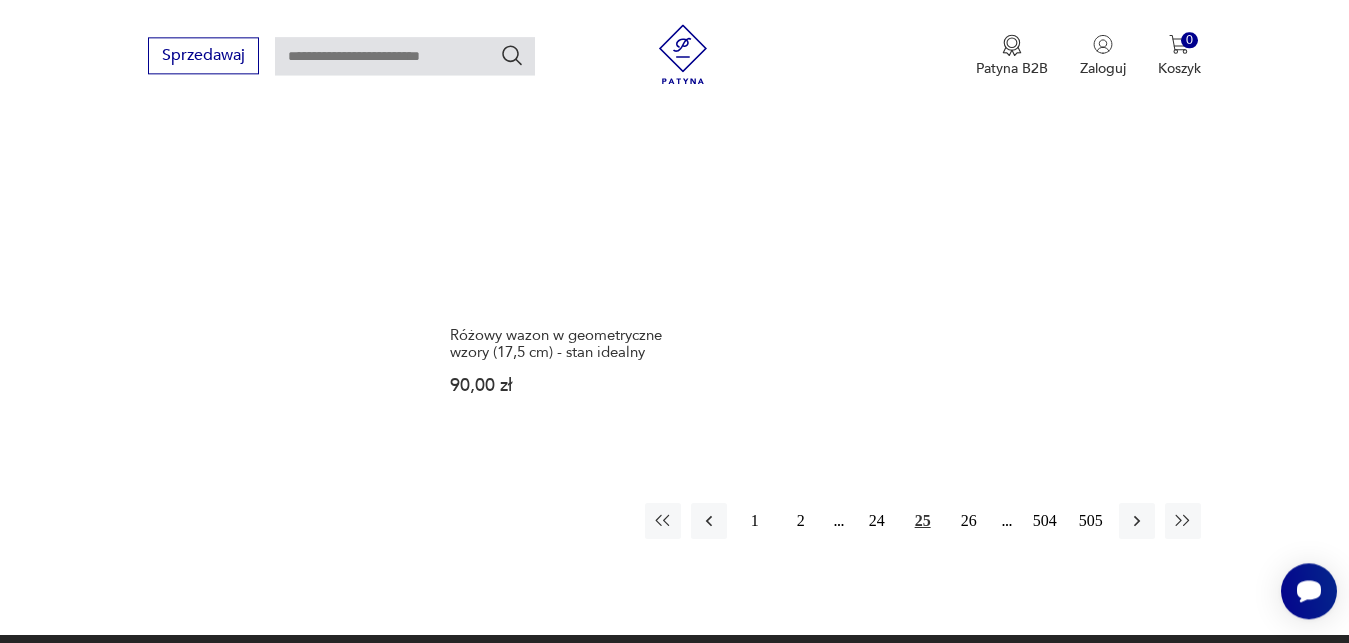 scroll, scrollTop: 2877, scrollLeft: 0, axis: vertical 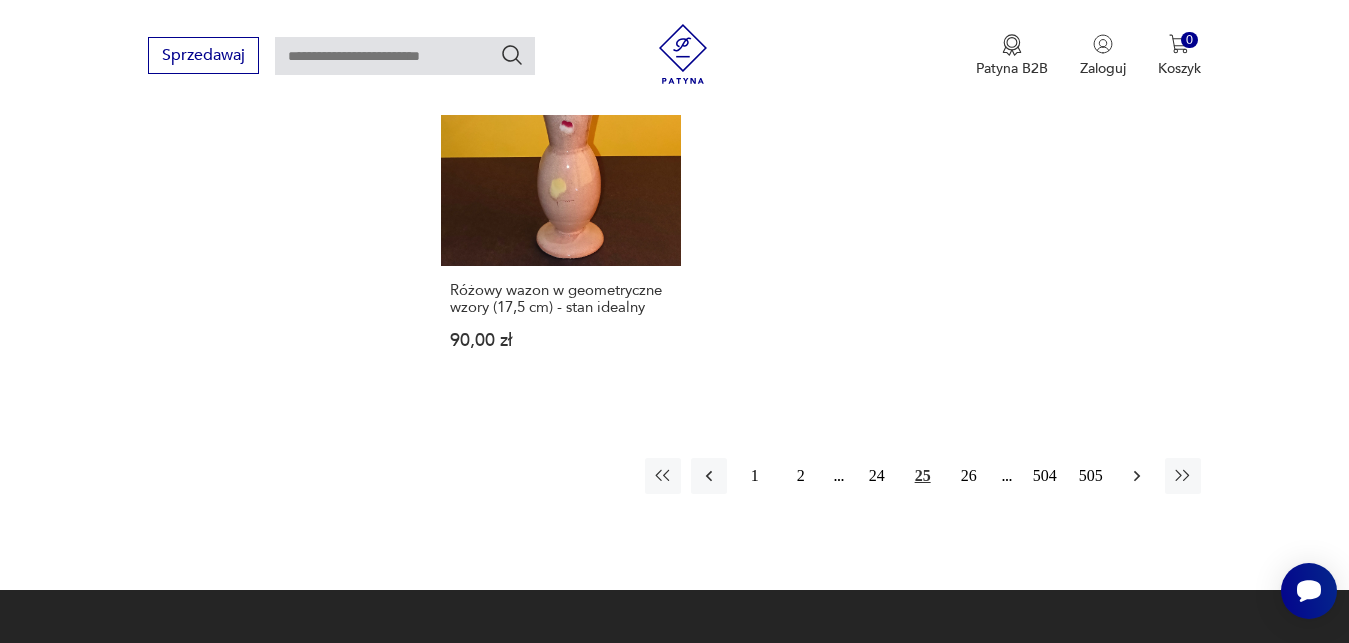 click at bounding box center [1137, 476] 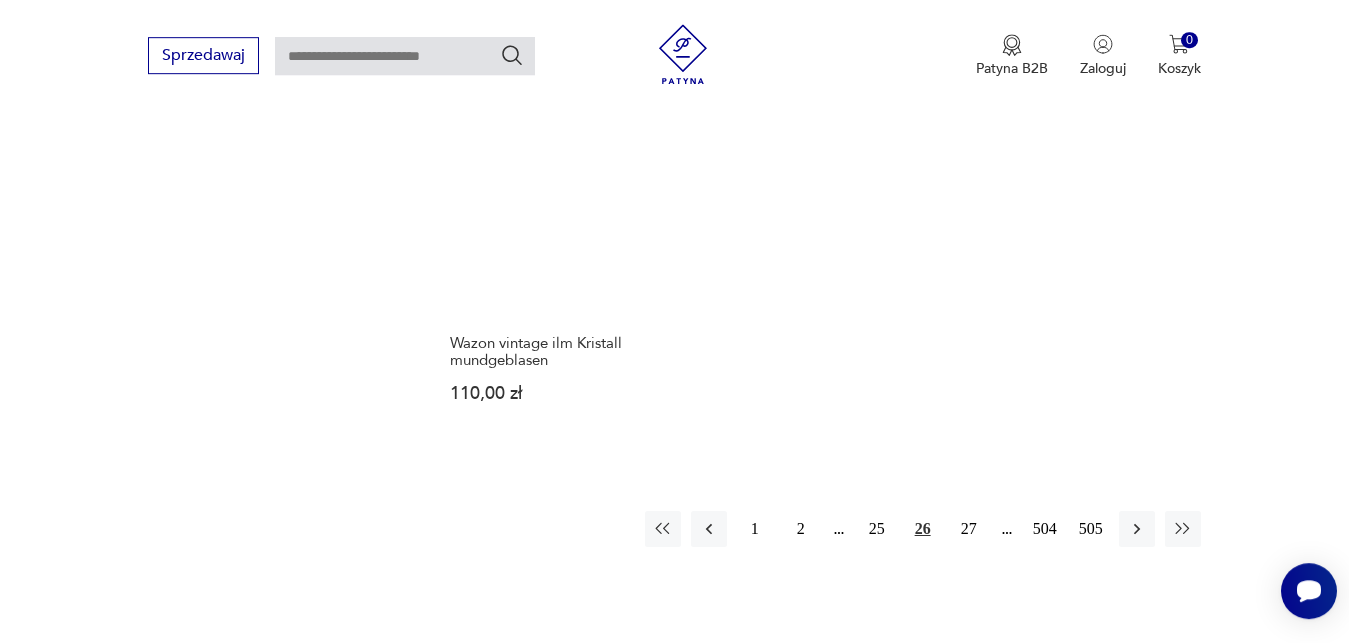 scroll, scrollTop: 2877, scrollLeft: 0, axis: vertical 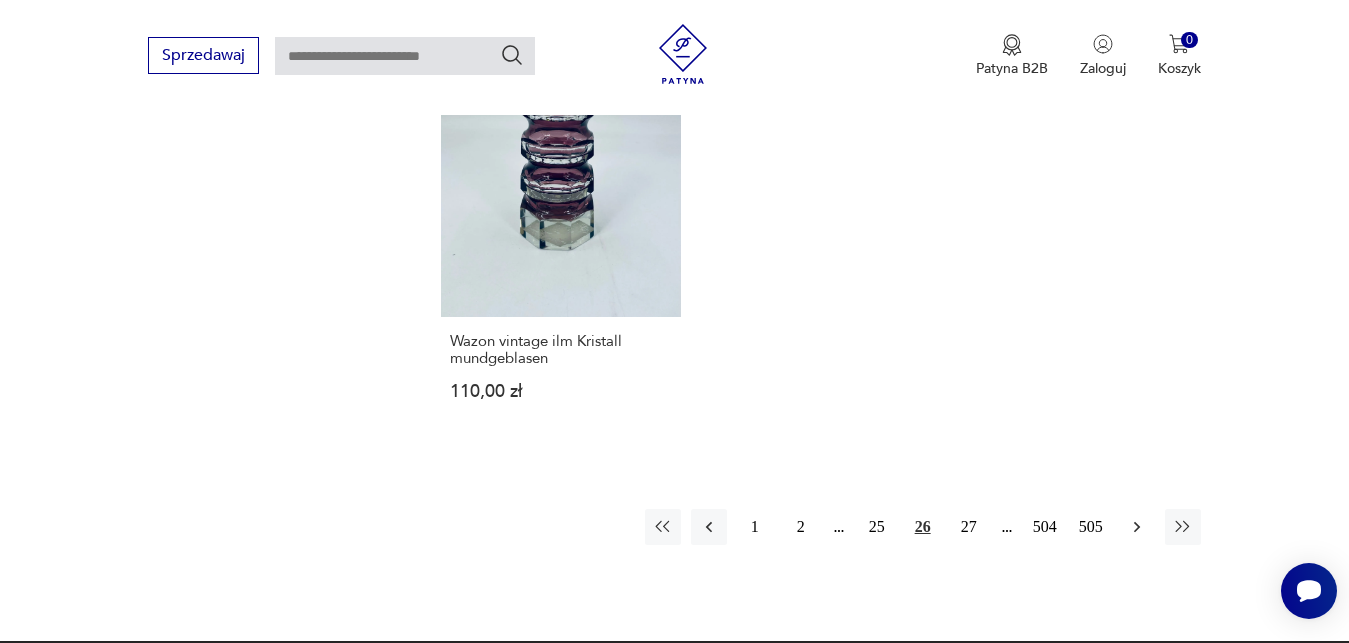 click at bounding box center (1137, 527) 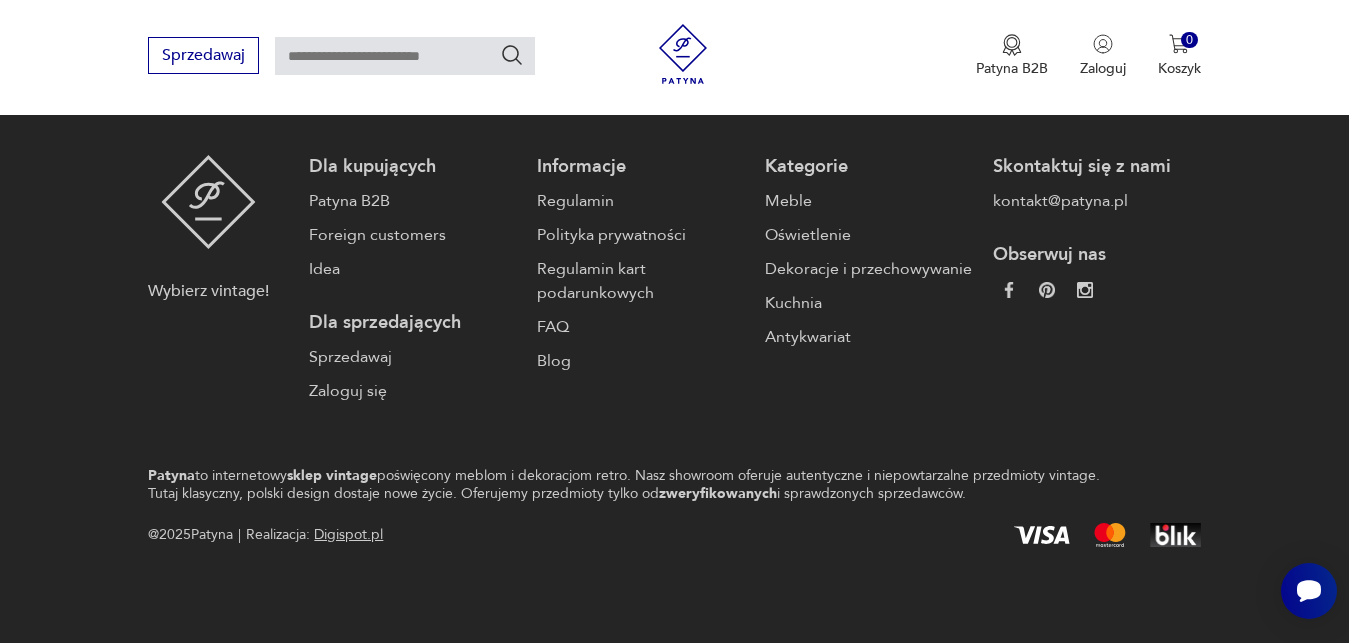 scroll, scrollTop: 2142, scrollLeft: 0, axis: vertical 